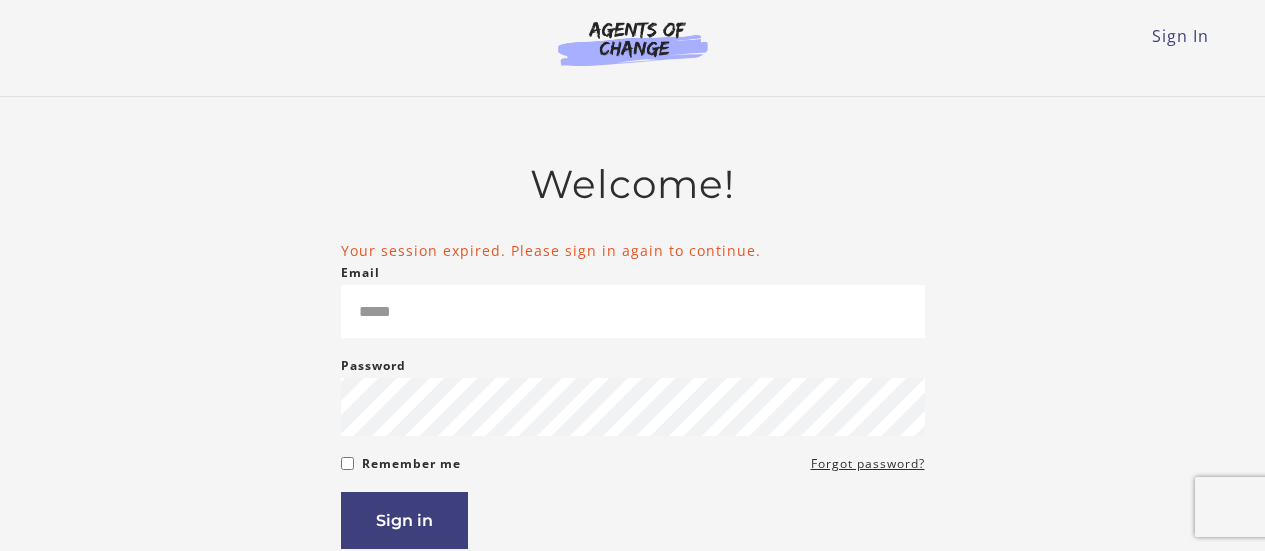 scroll, scrollTop: 176, scrollLeft: 0, axis: vertical 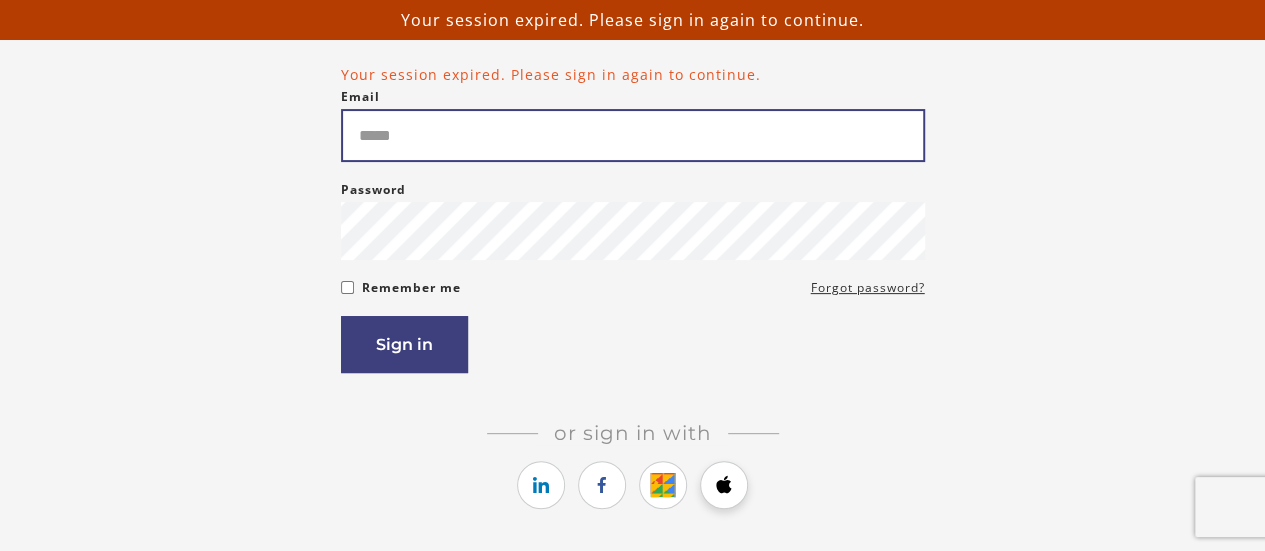 type on "**********" 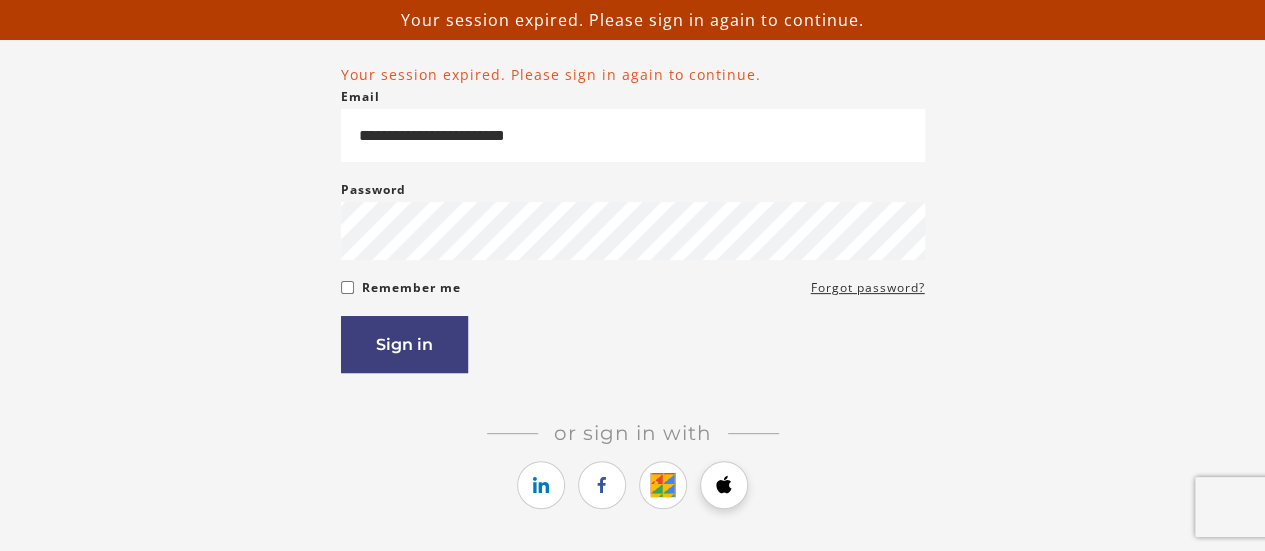 click at bounding box center (724, 485) 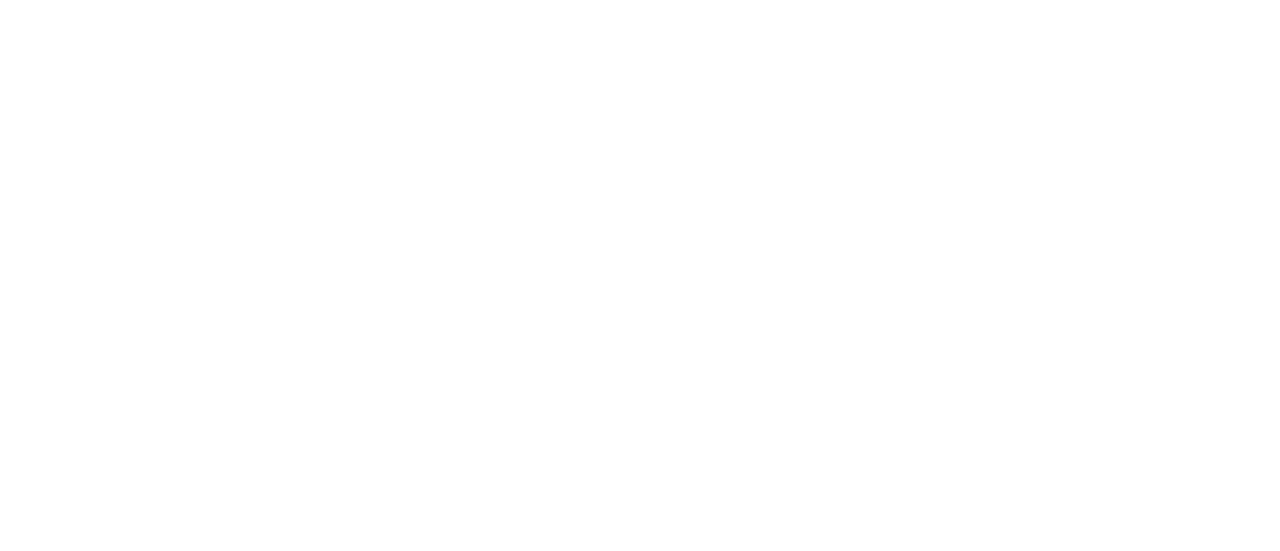 scroll, scrollTop: 0, scrollLeft: 0, axis: both 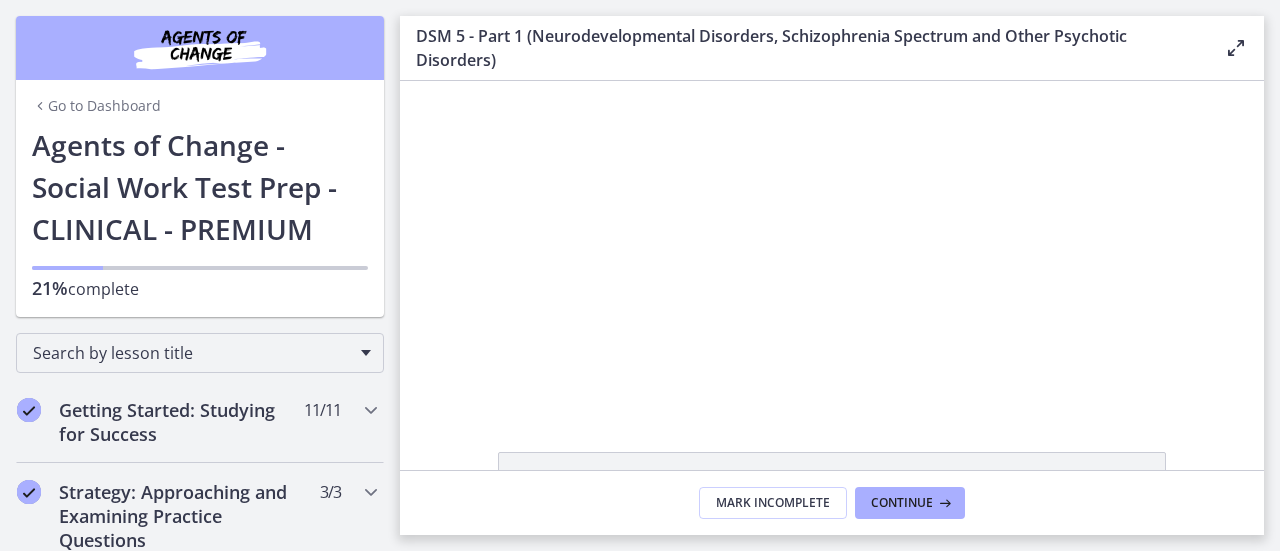 click at bounding box center [832, 243] 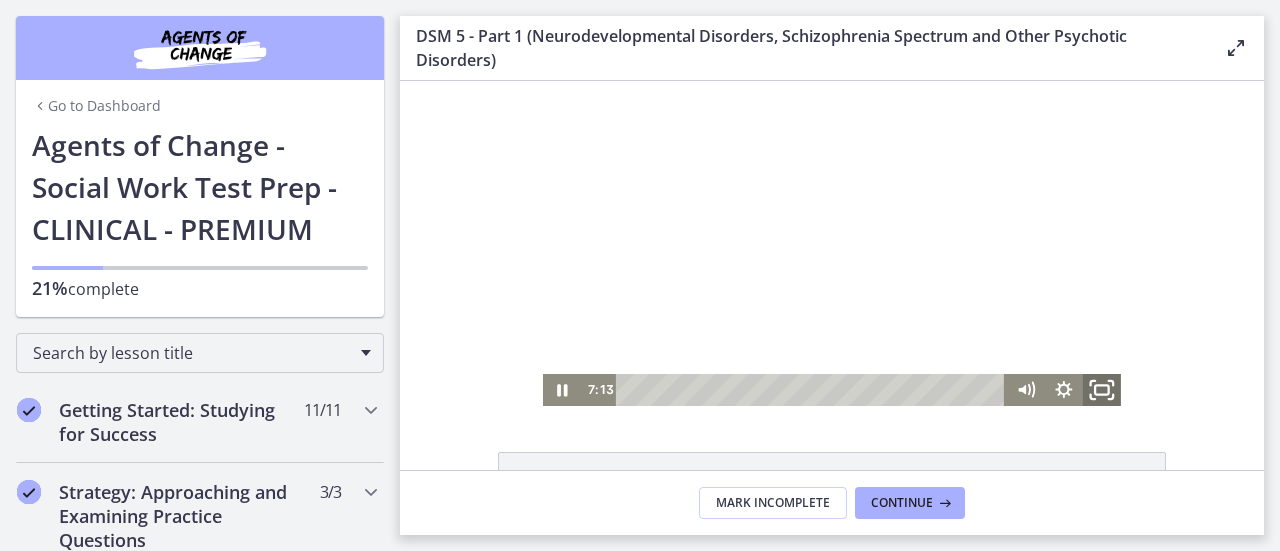 click 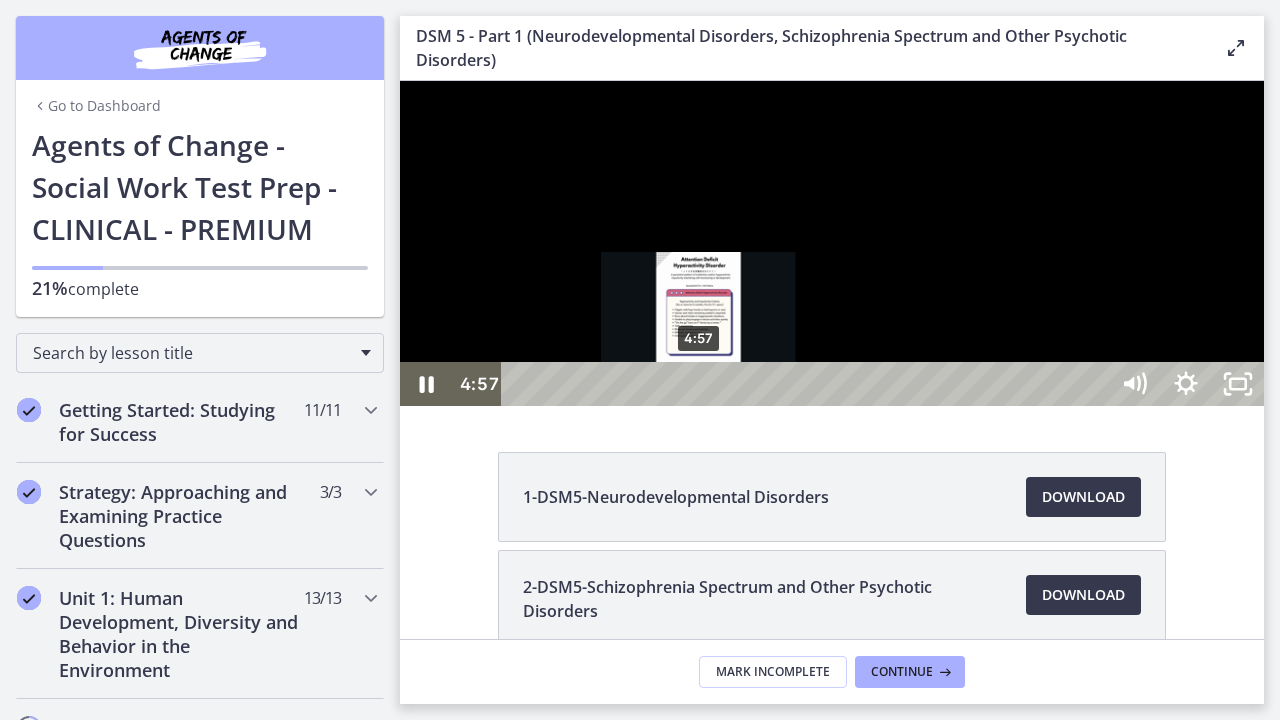 click on "4:57" at bounding box center (807, 384) 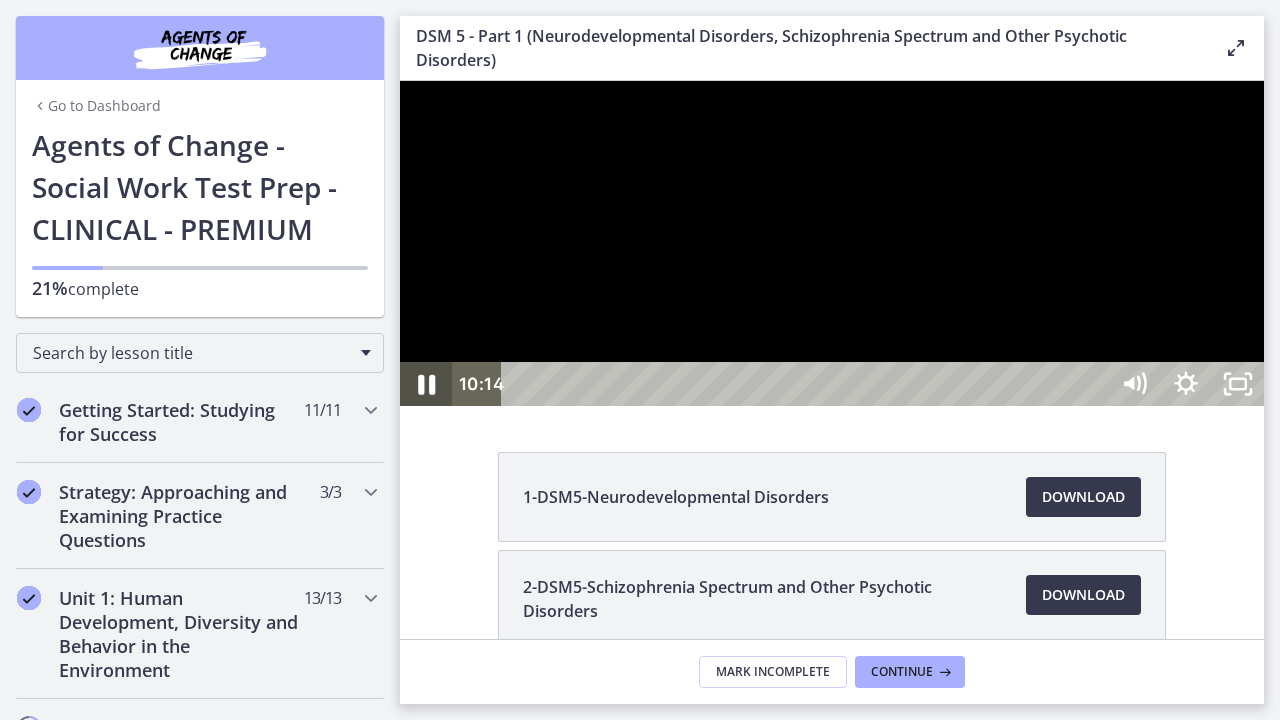 click 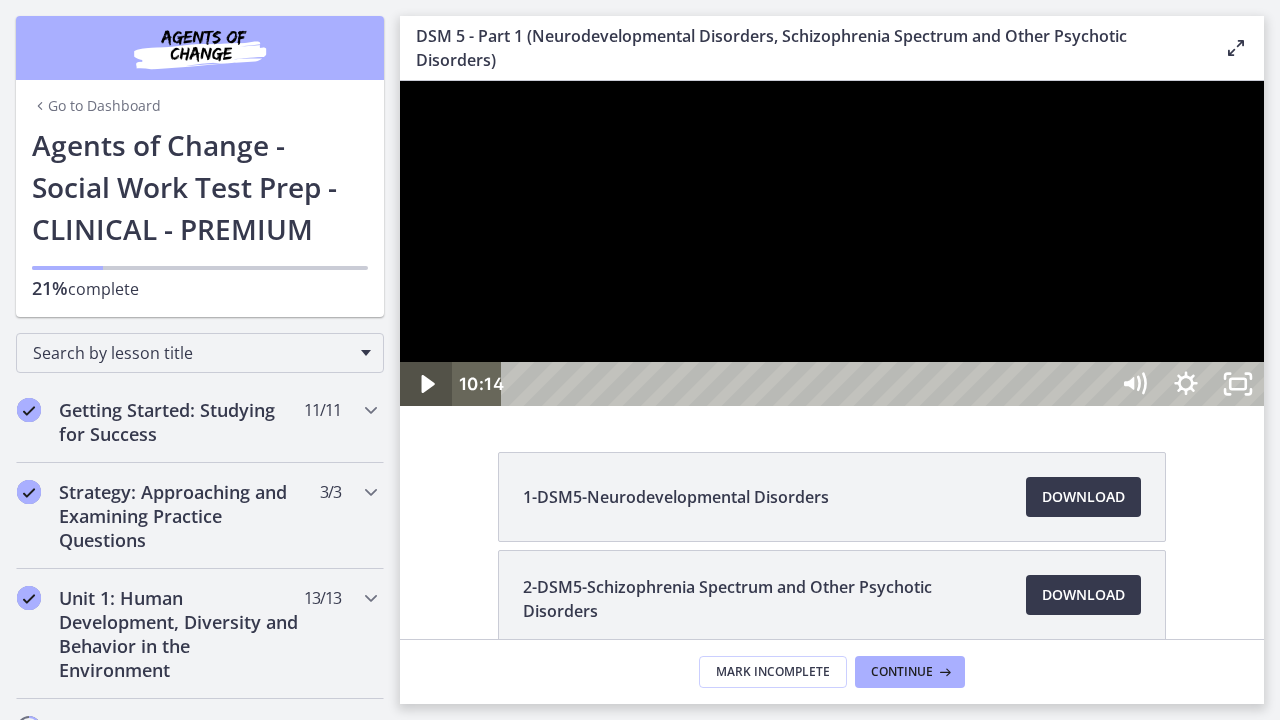 click 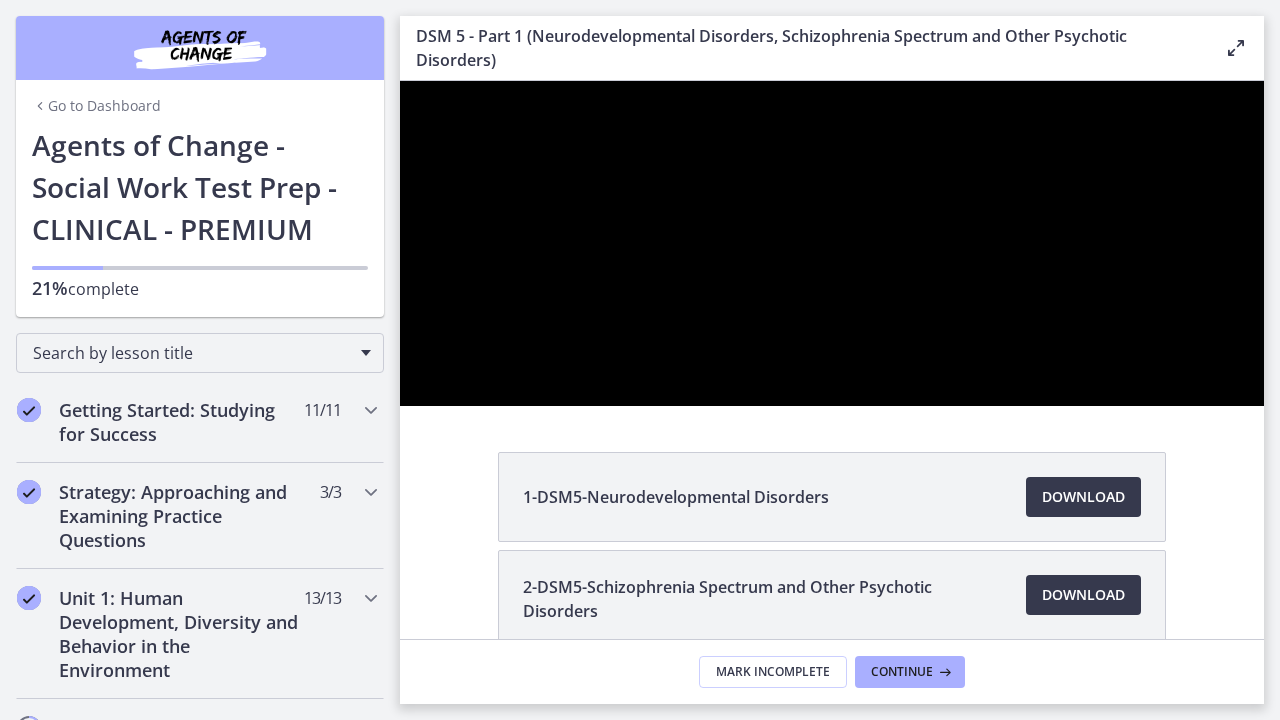 click at bounding box center (832, 243) 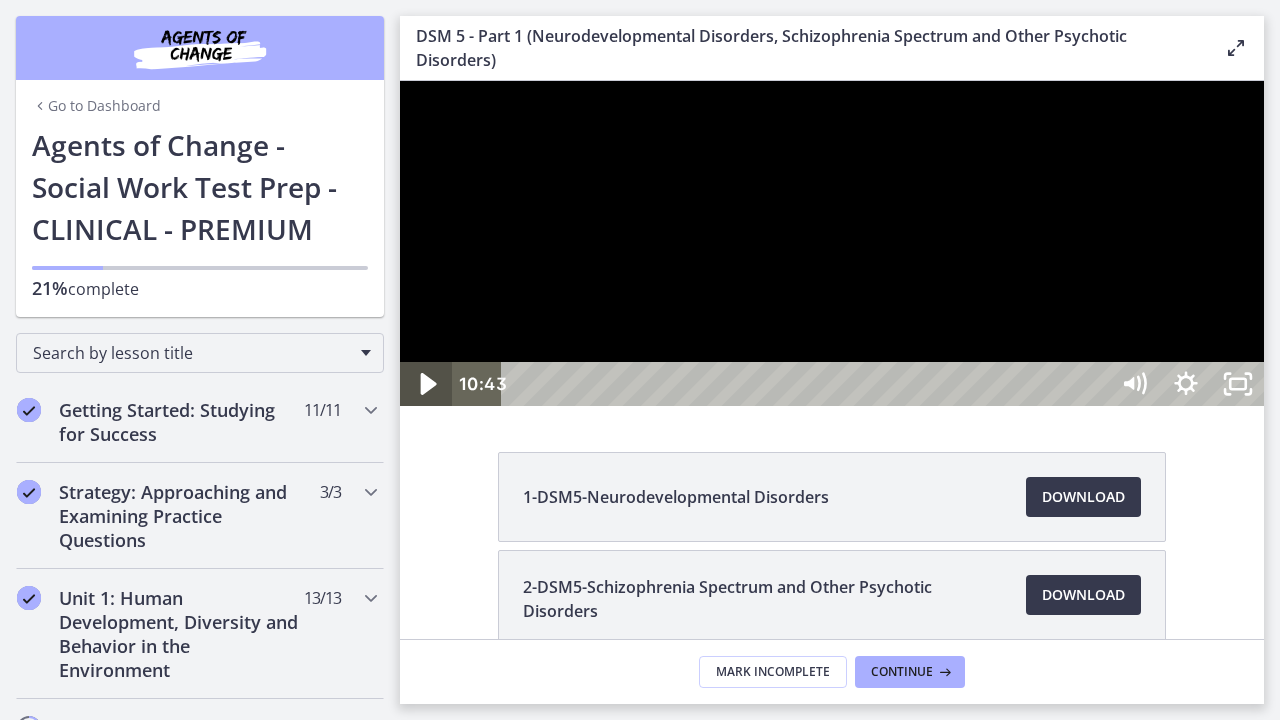 click 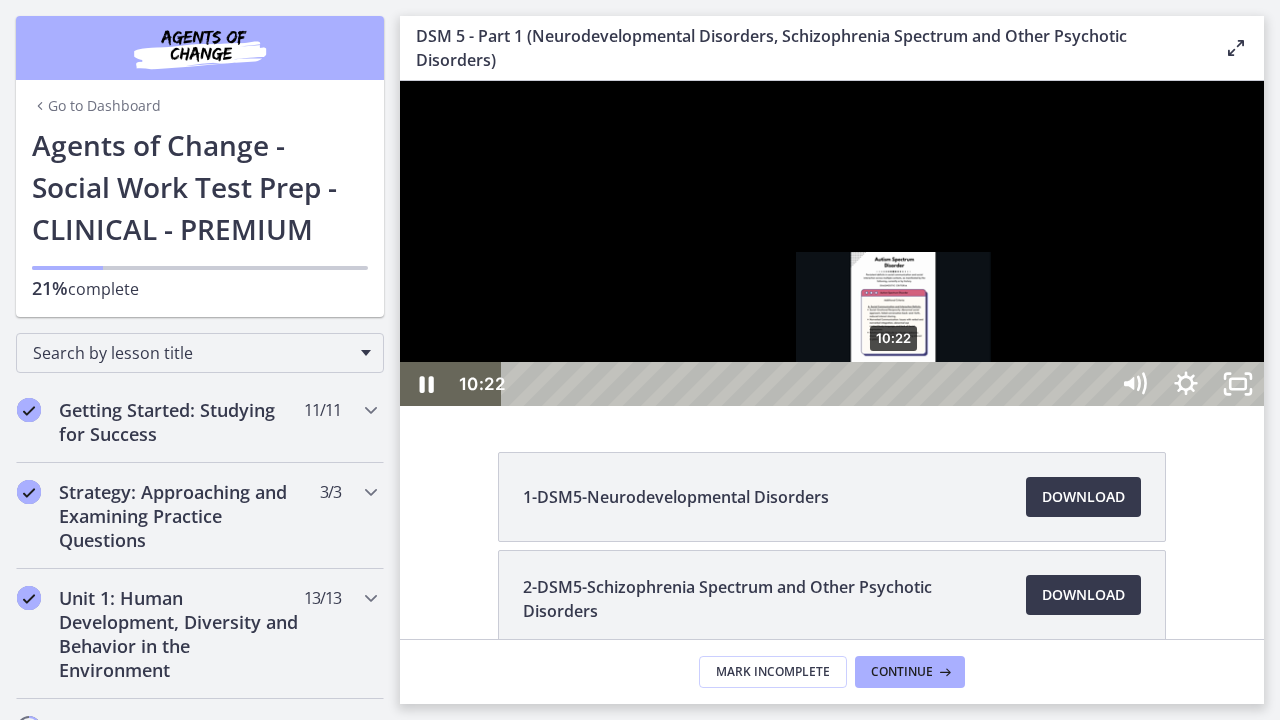 click on "10:22" at bounding box center (807, 384) 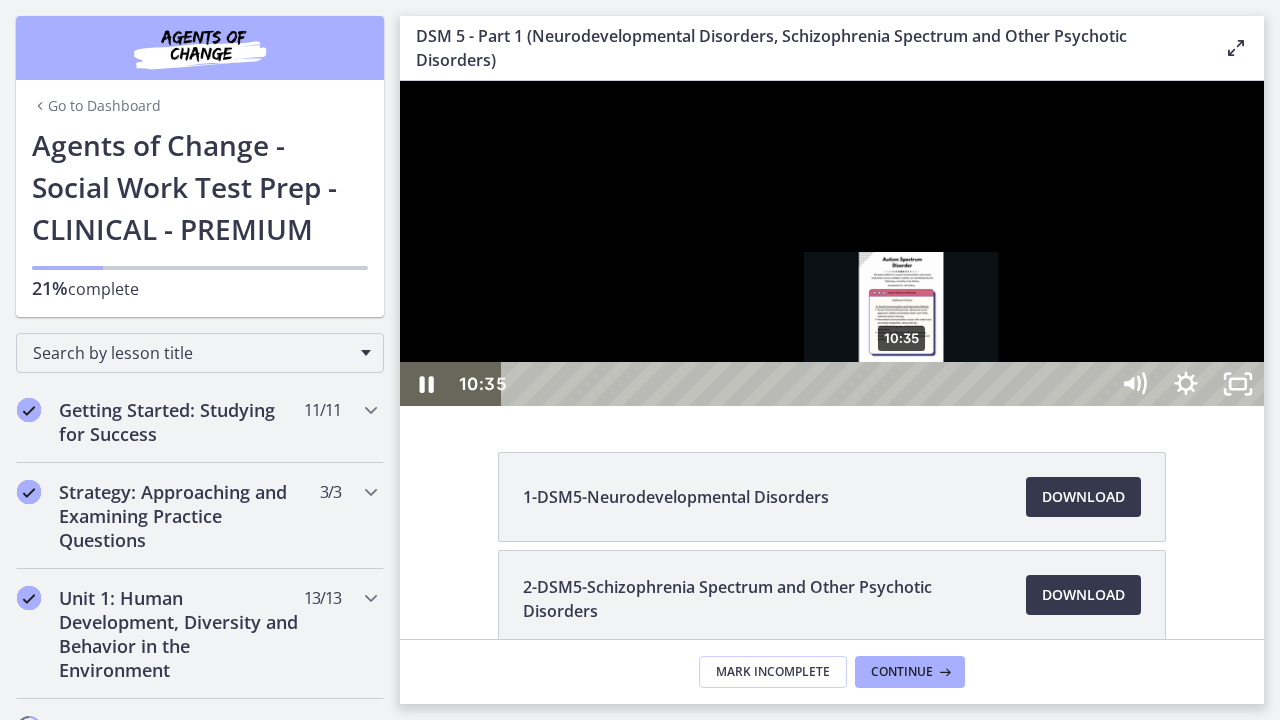 click at bounding box center (901, 384) 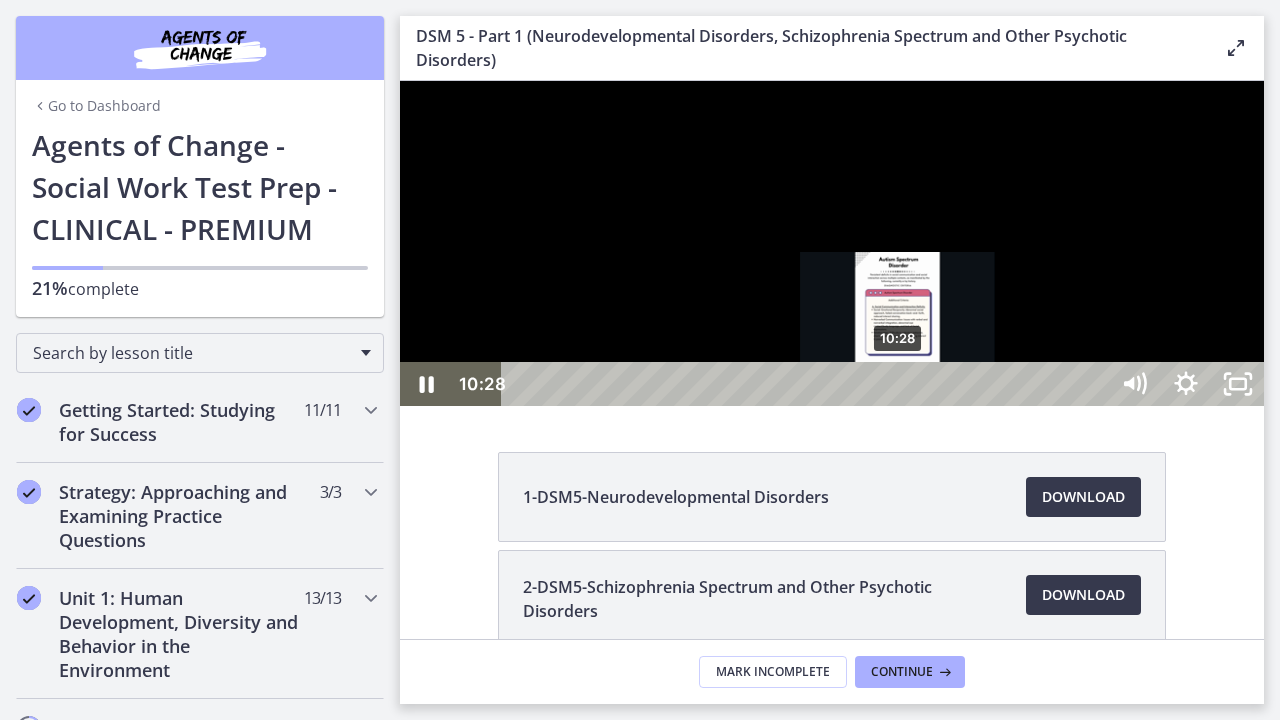 click at bounding box center (897, 384) 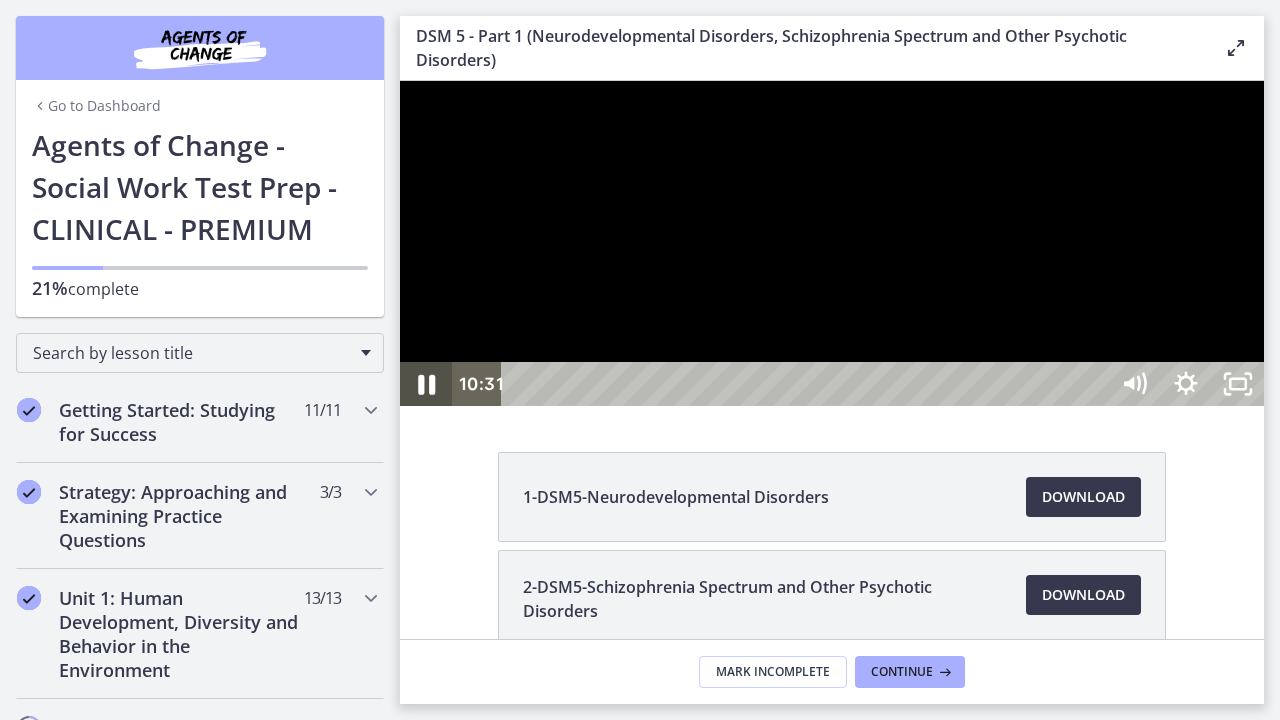 click 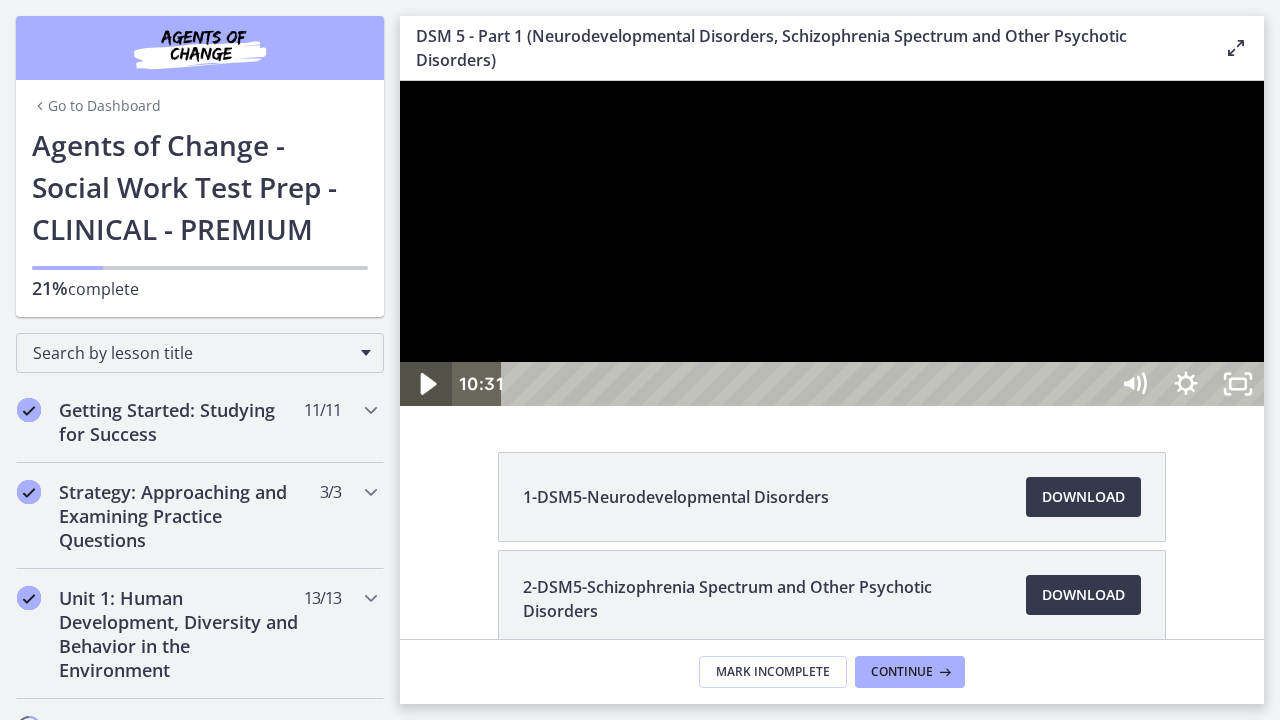 click 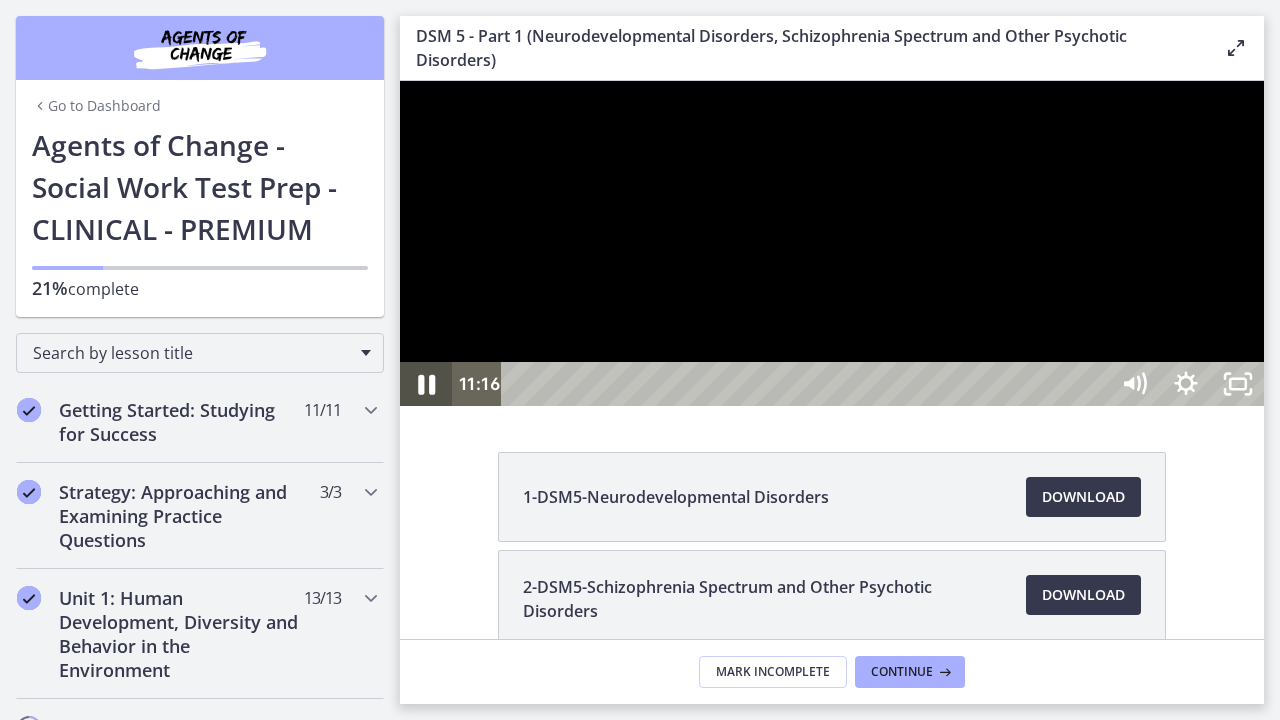 click 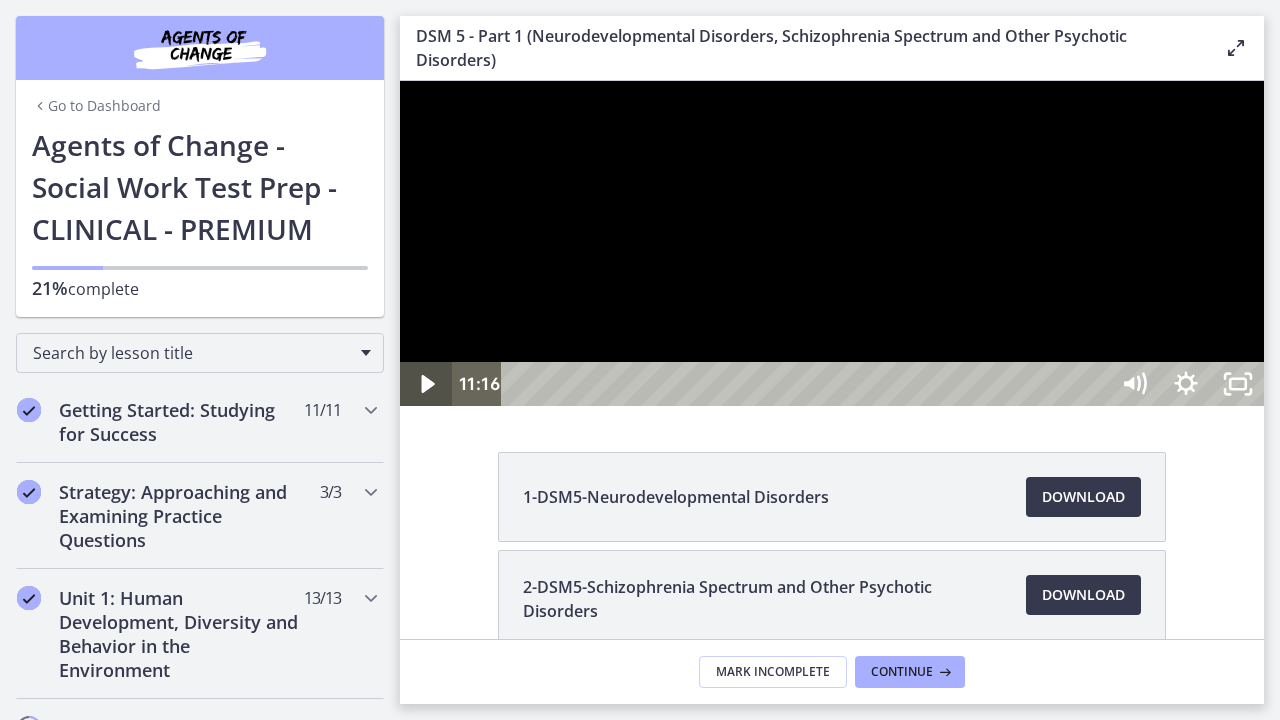 click 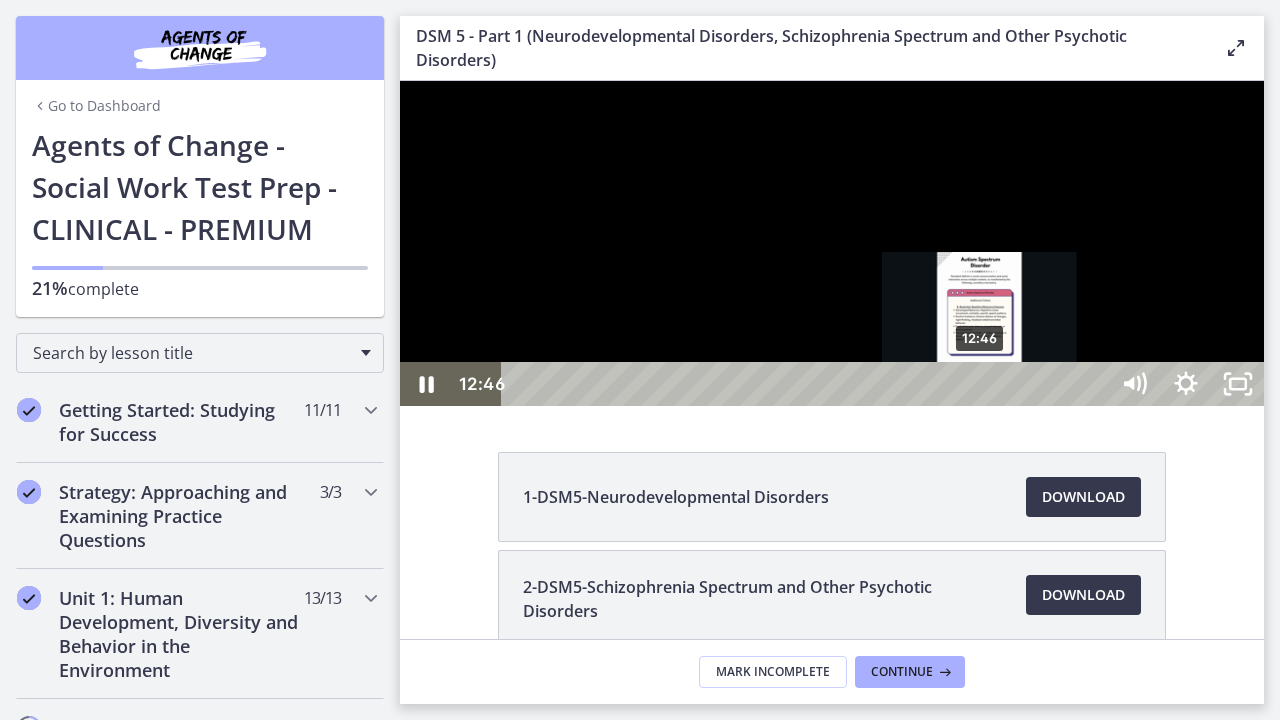 click at bounding box center [979, 384] 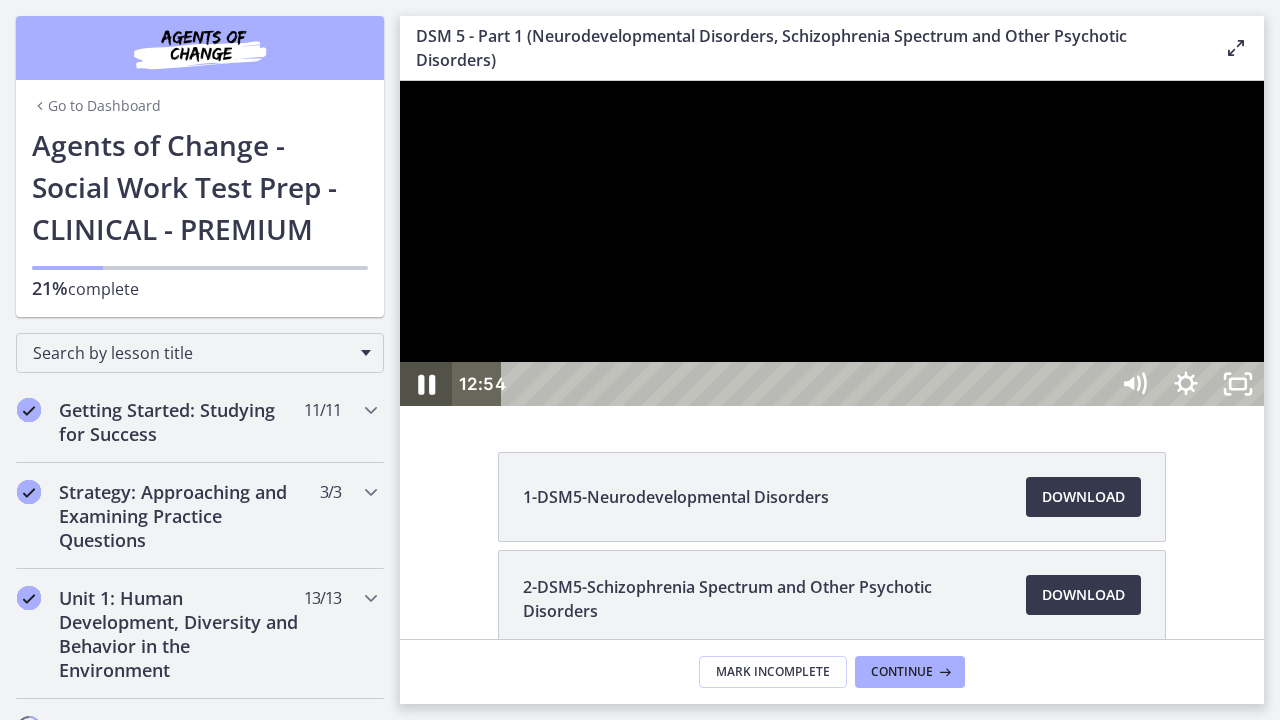 click 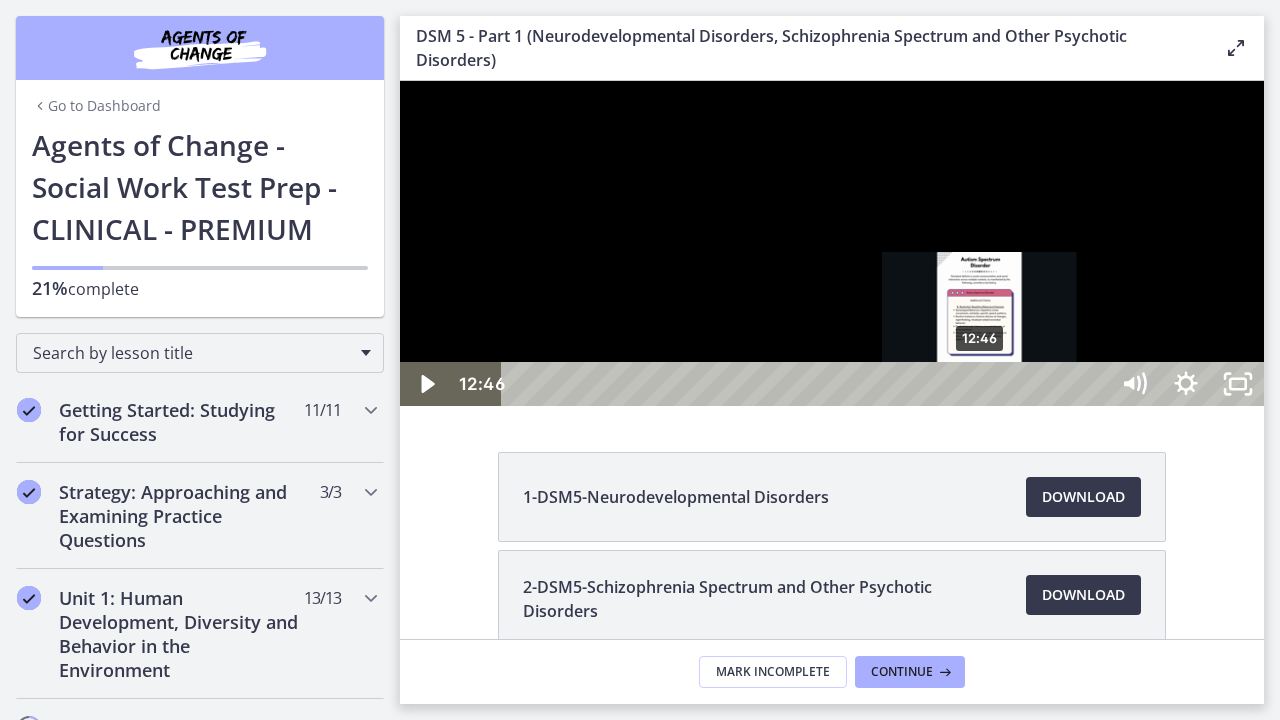 click at bounding box center (979, 384) 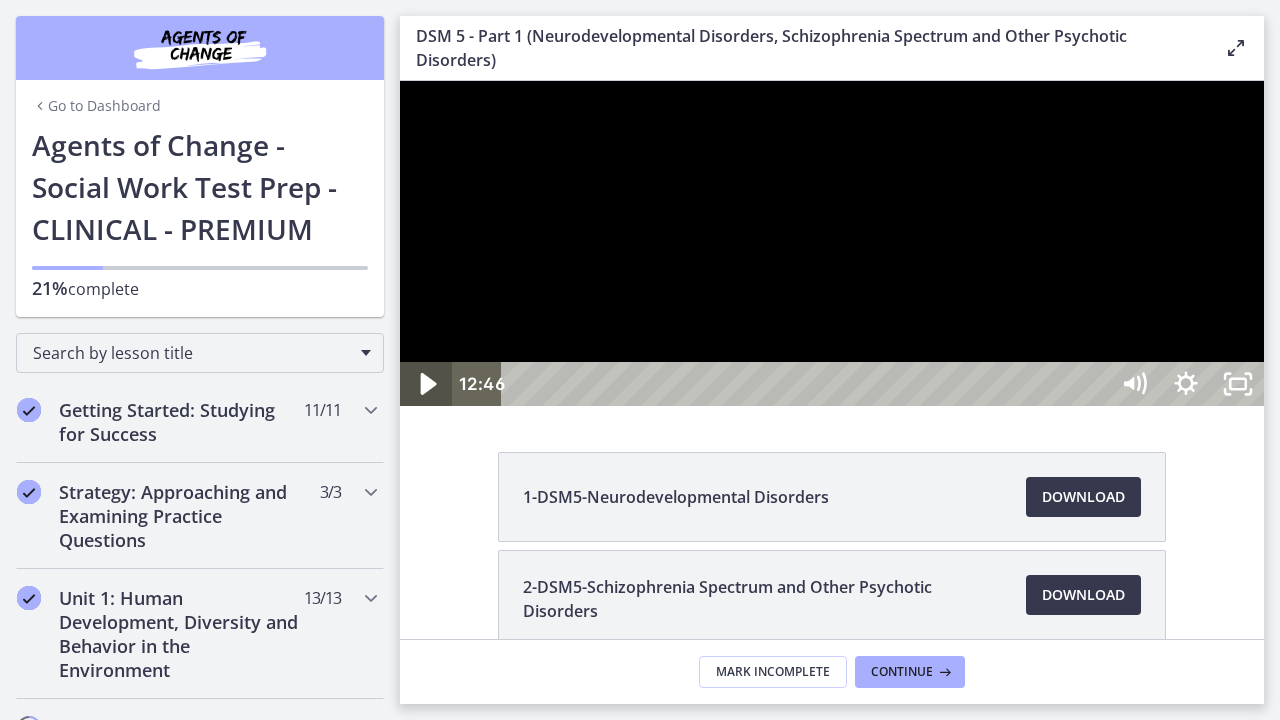 click 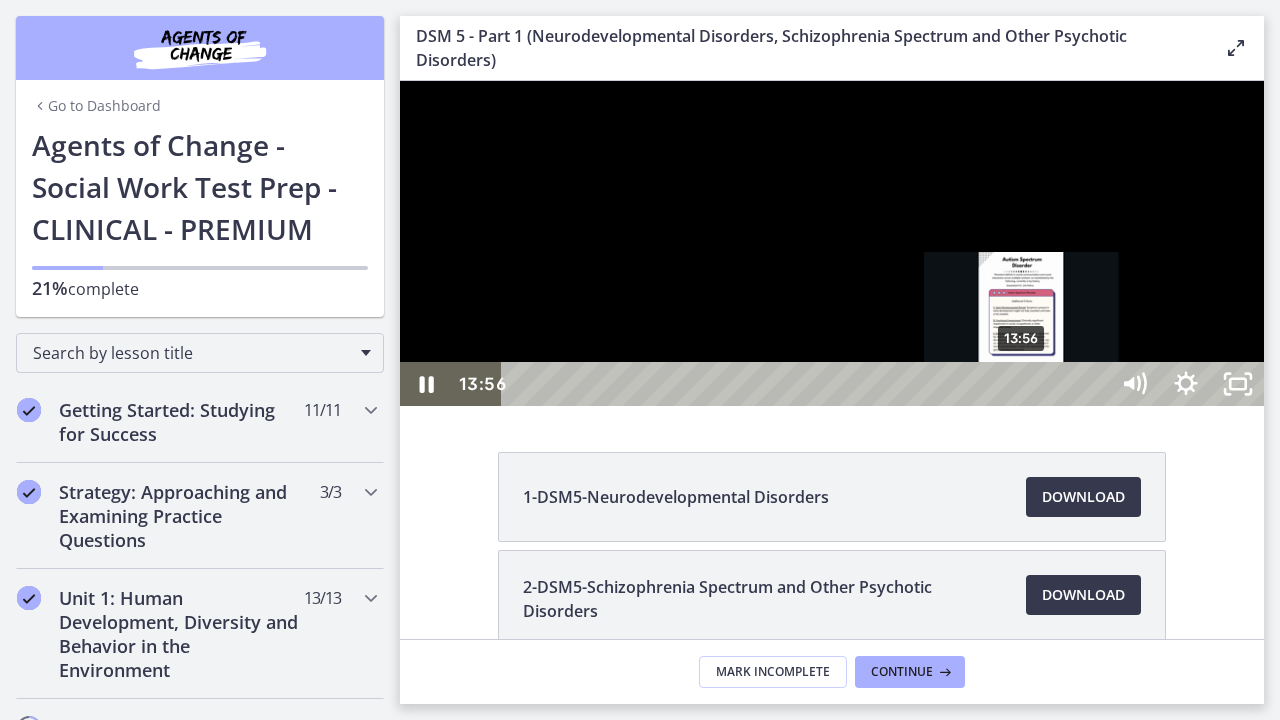 click on "13:56" at bounding box center [807, 384] 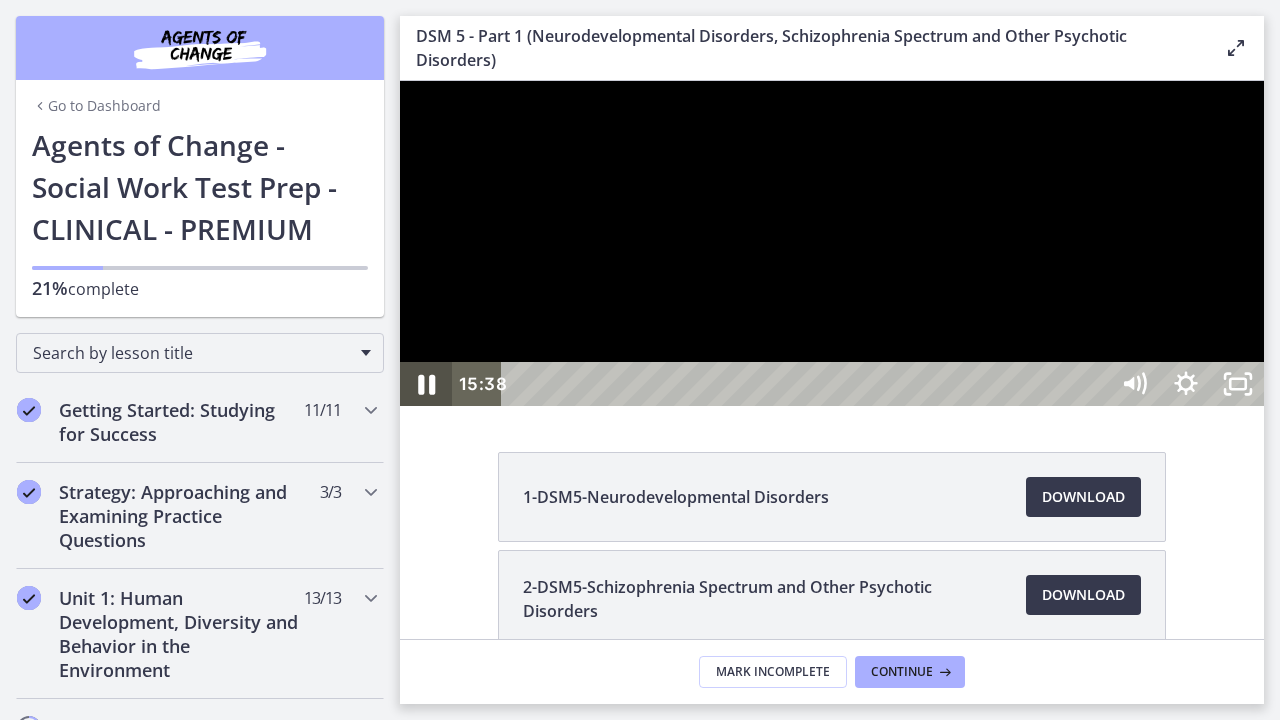 click 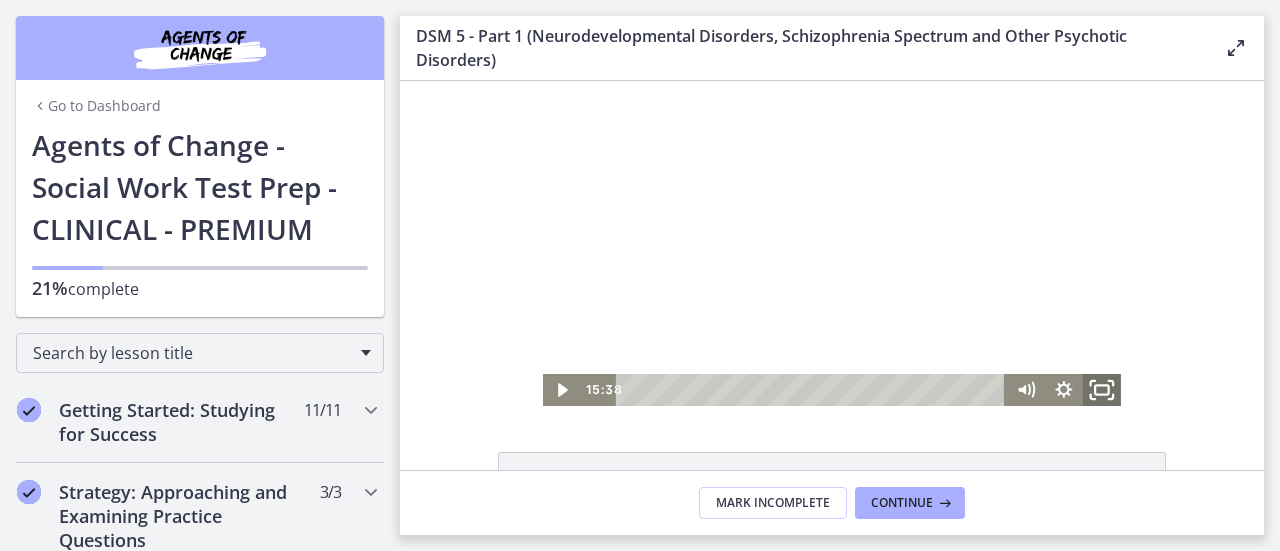 click 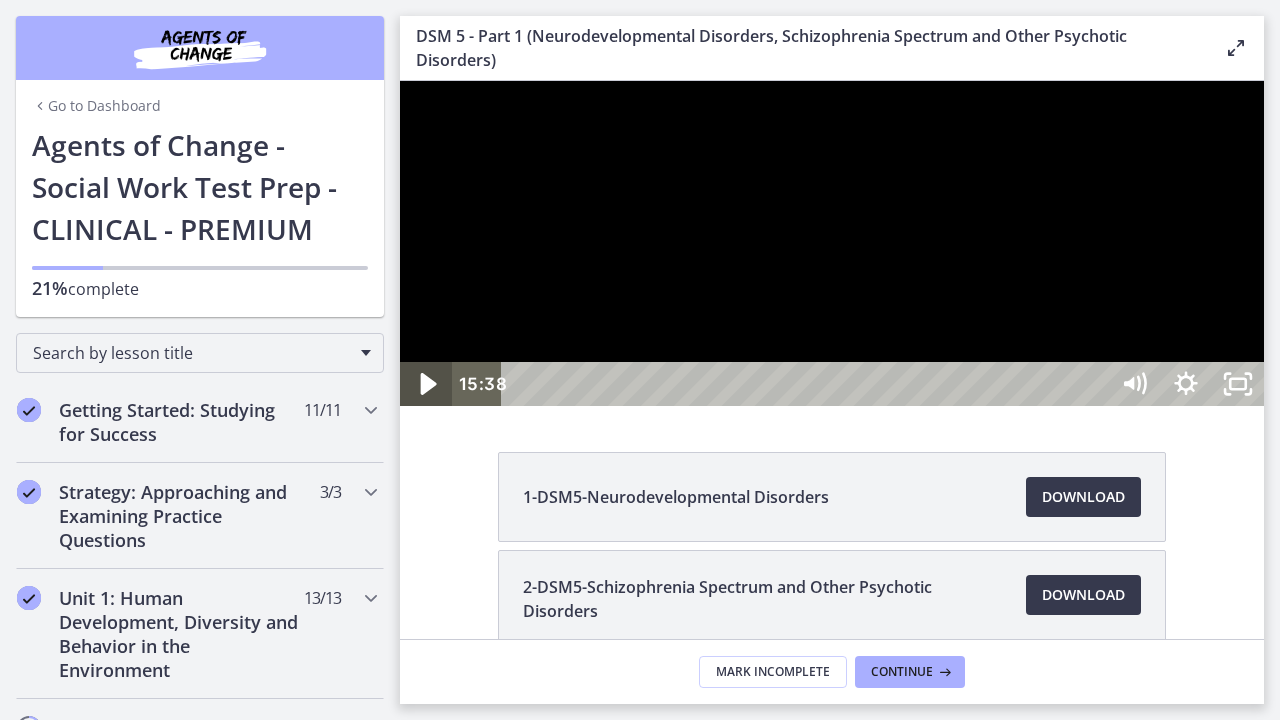 click 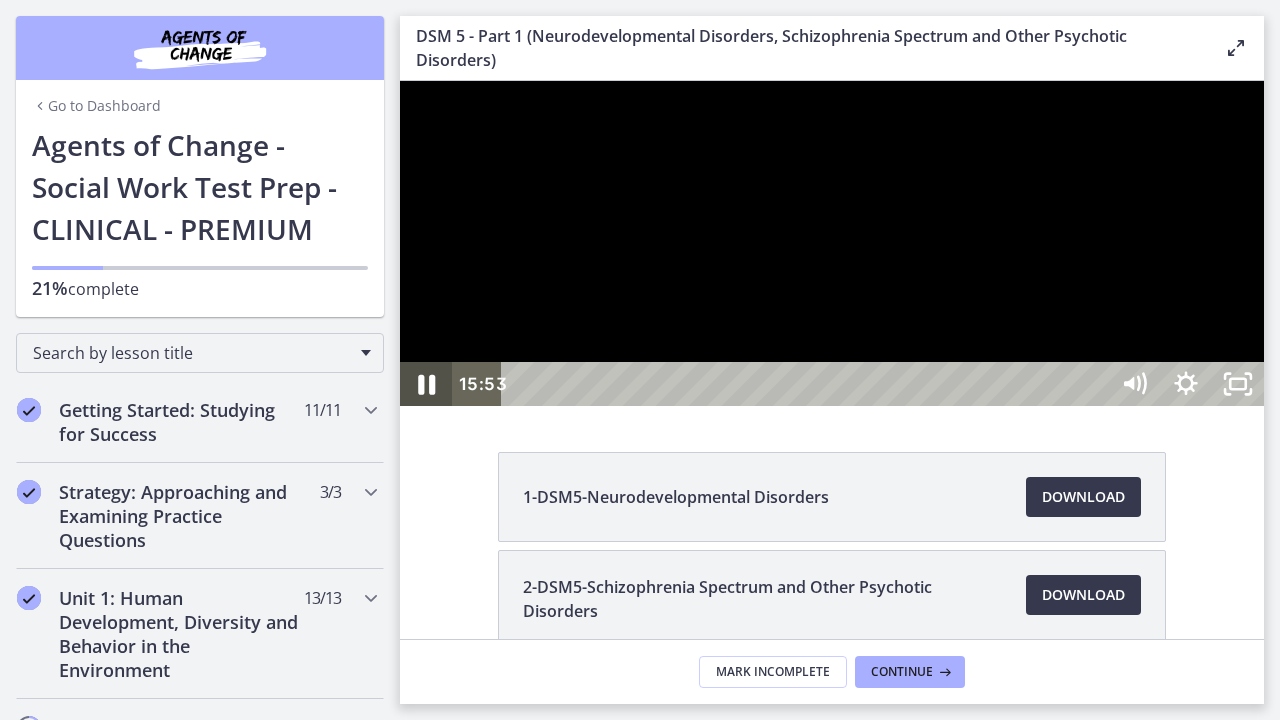 click 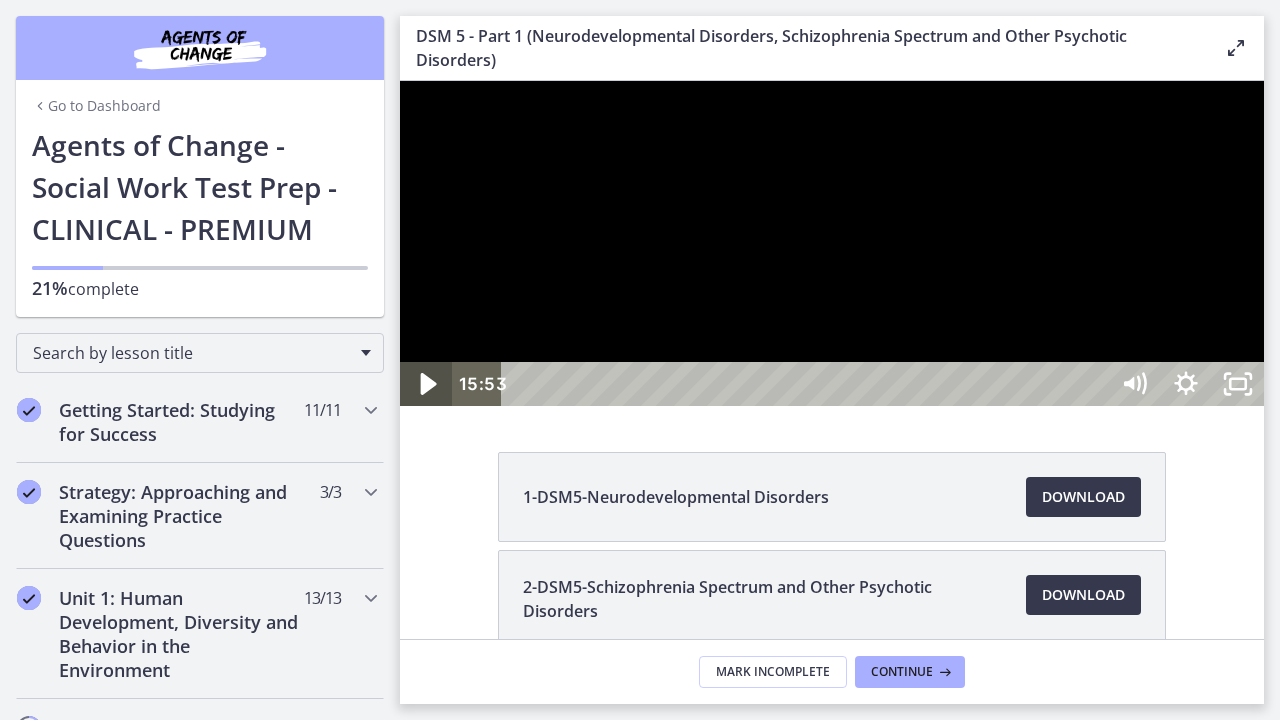 click 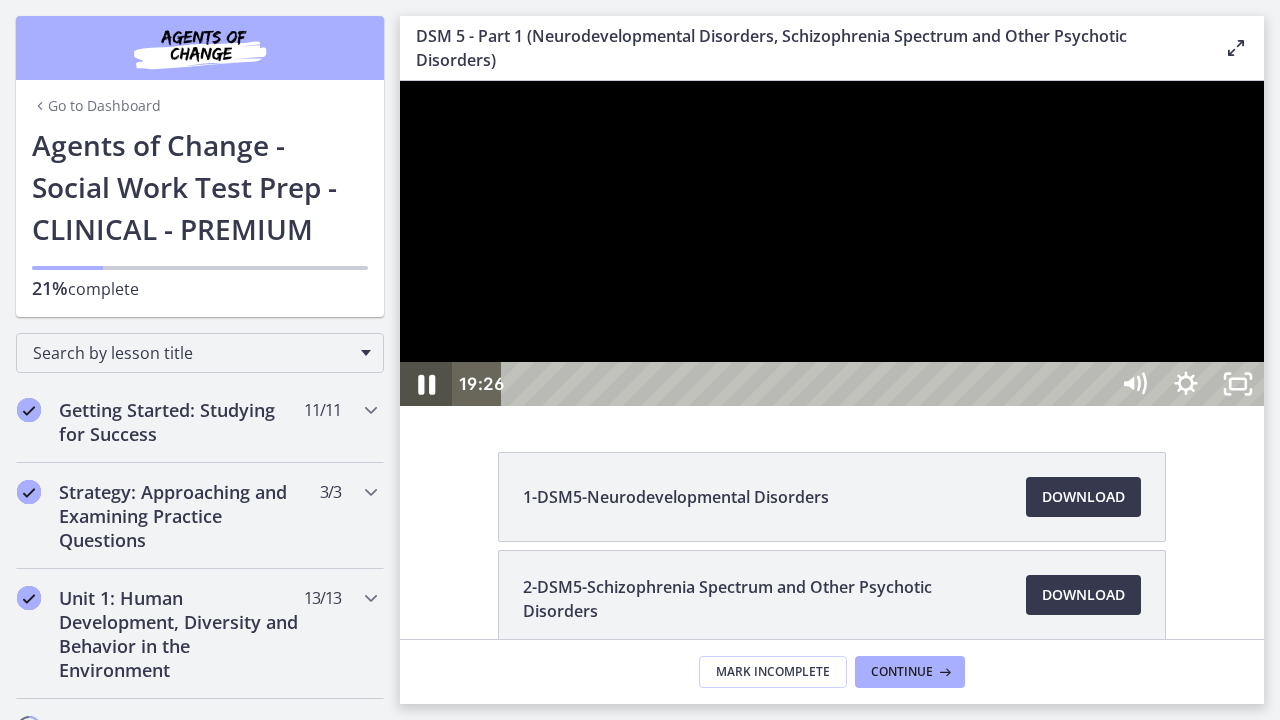 click 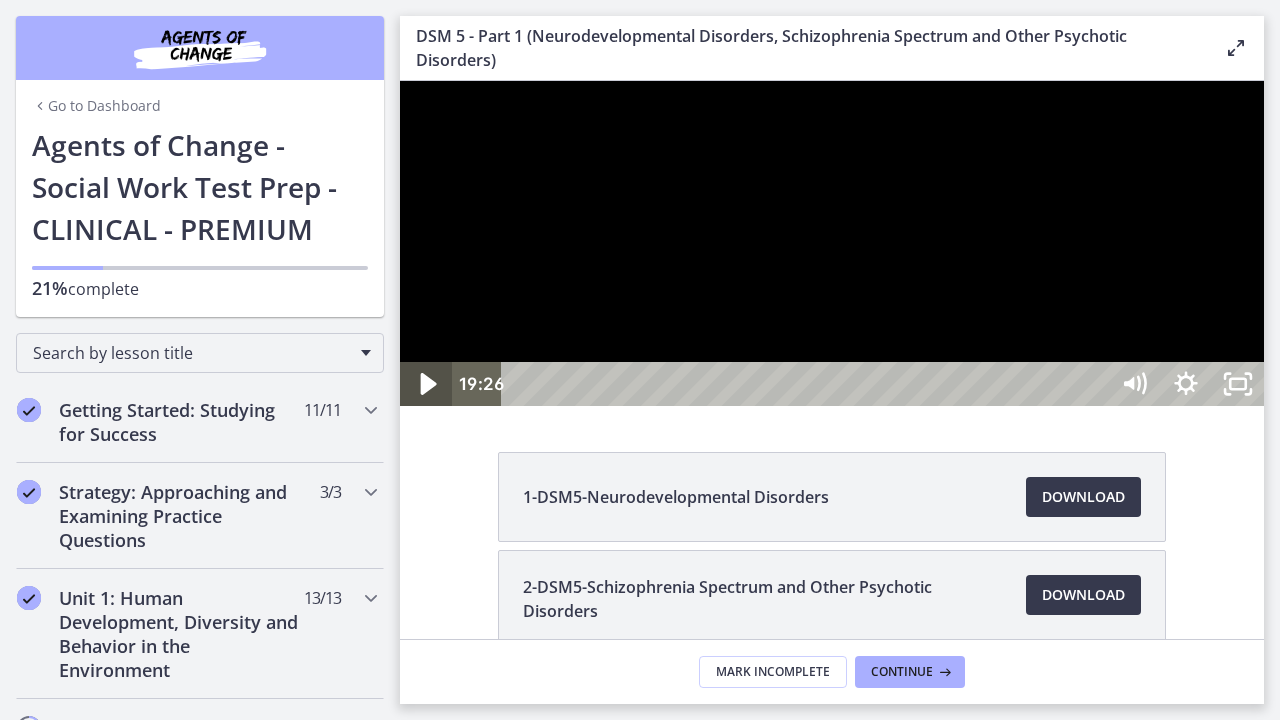 click 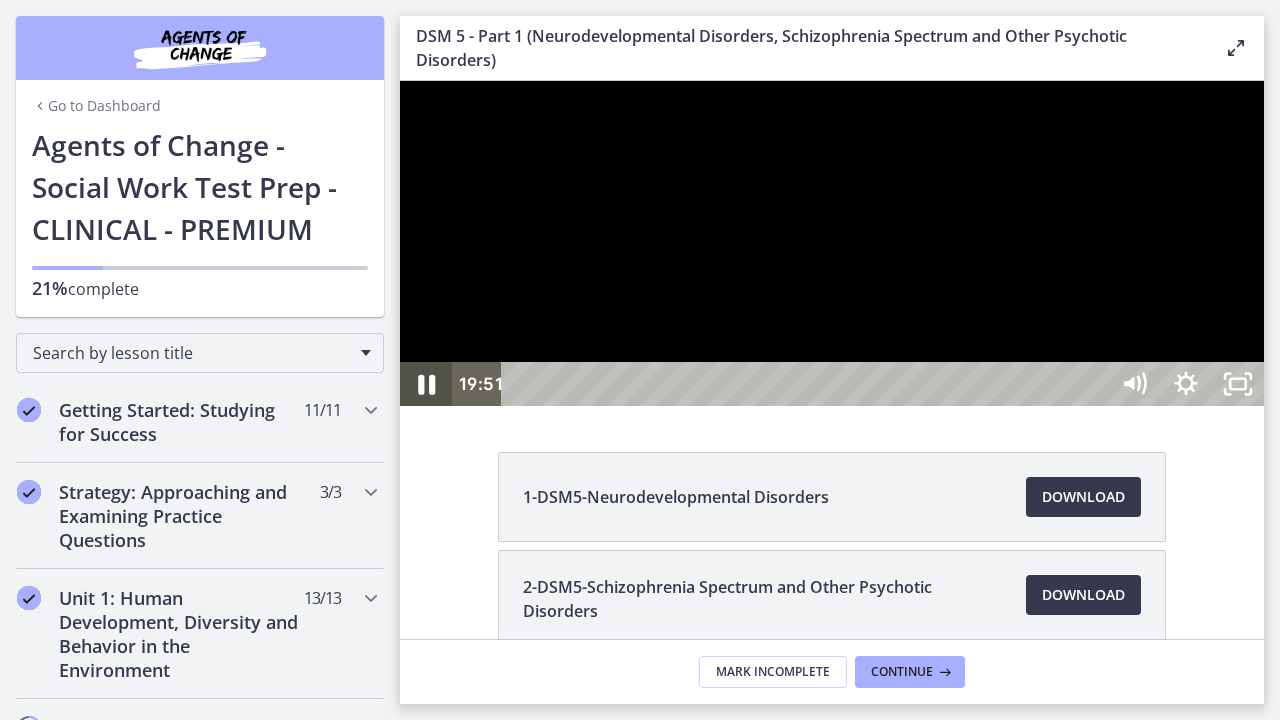 click 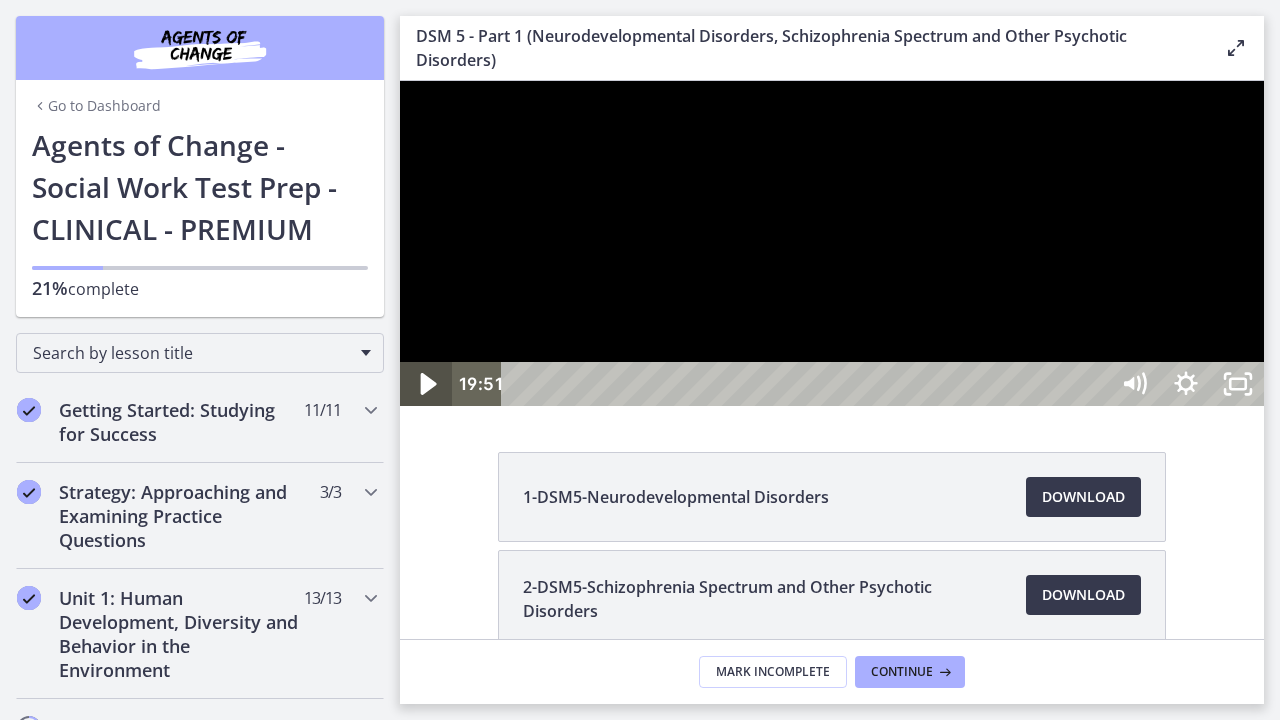 click 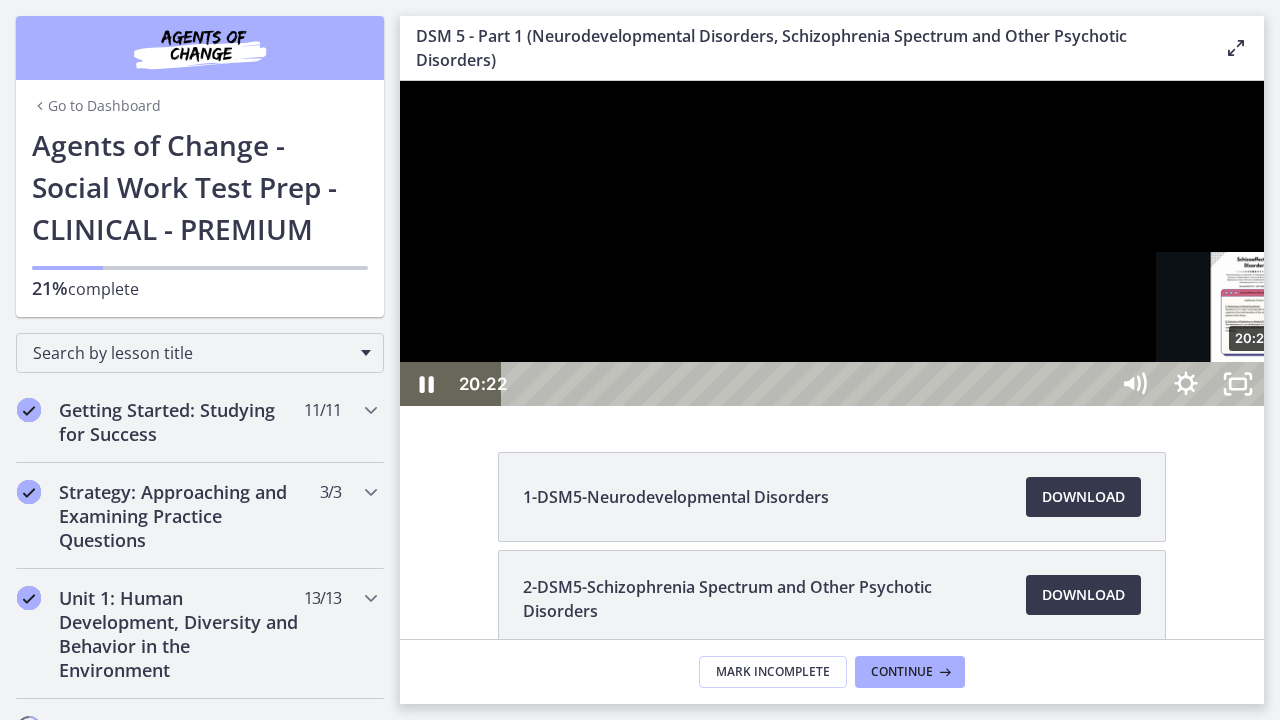 click at bounding box center [1253, 384] 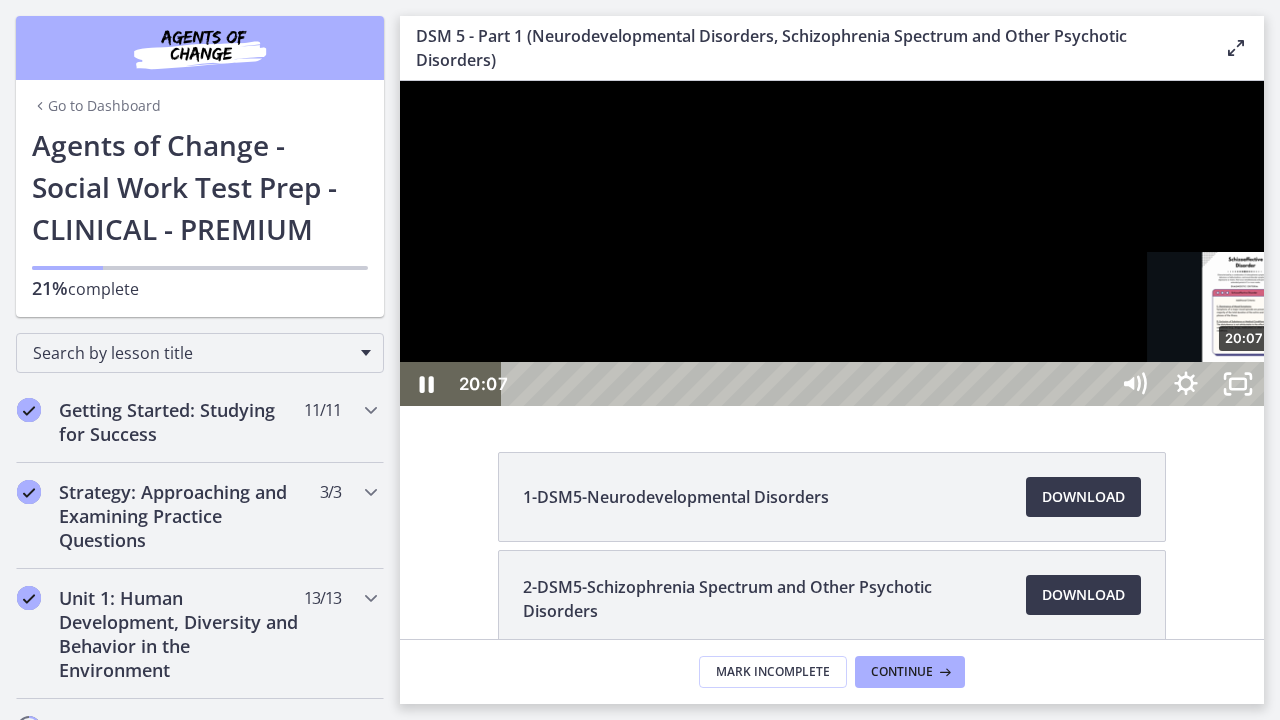 click on "20:07" at bounding box center [807, 384] 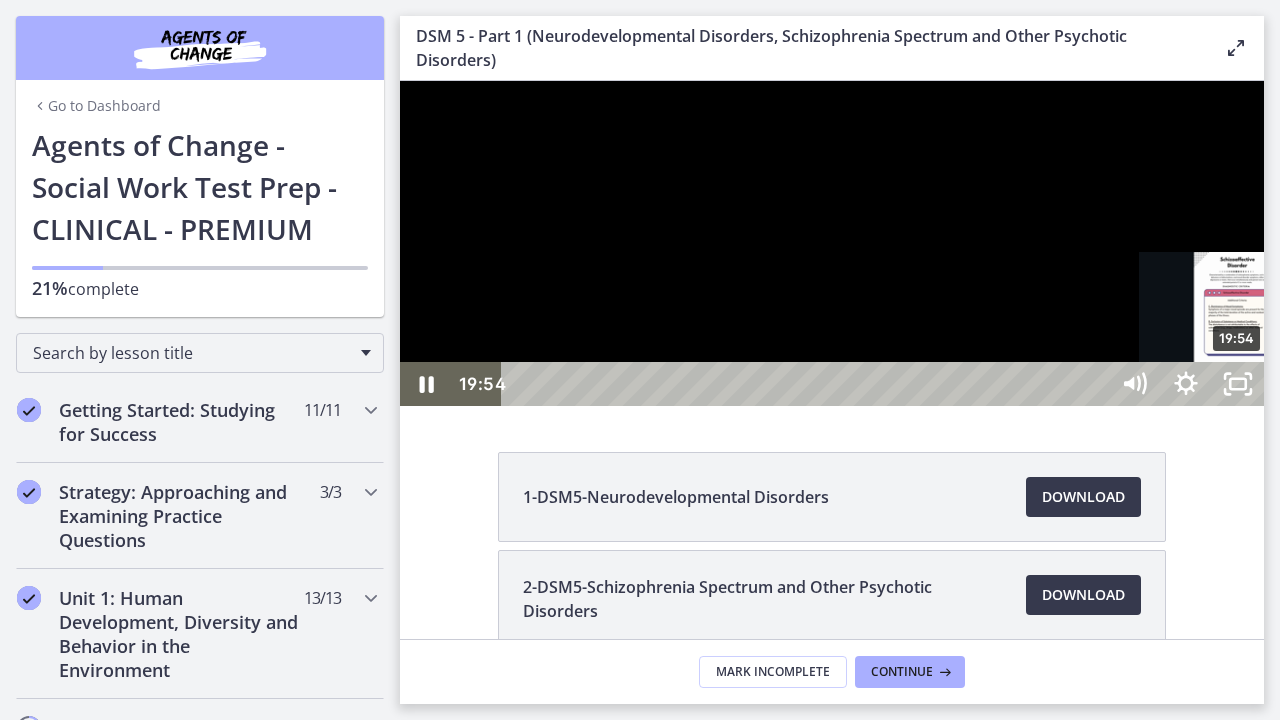 click on "19:54" at bounding box center [807, 384] 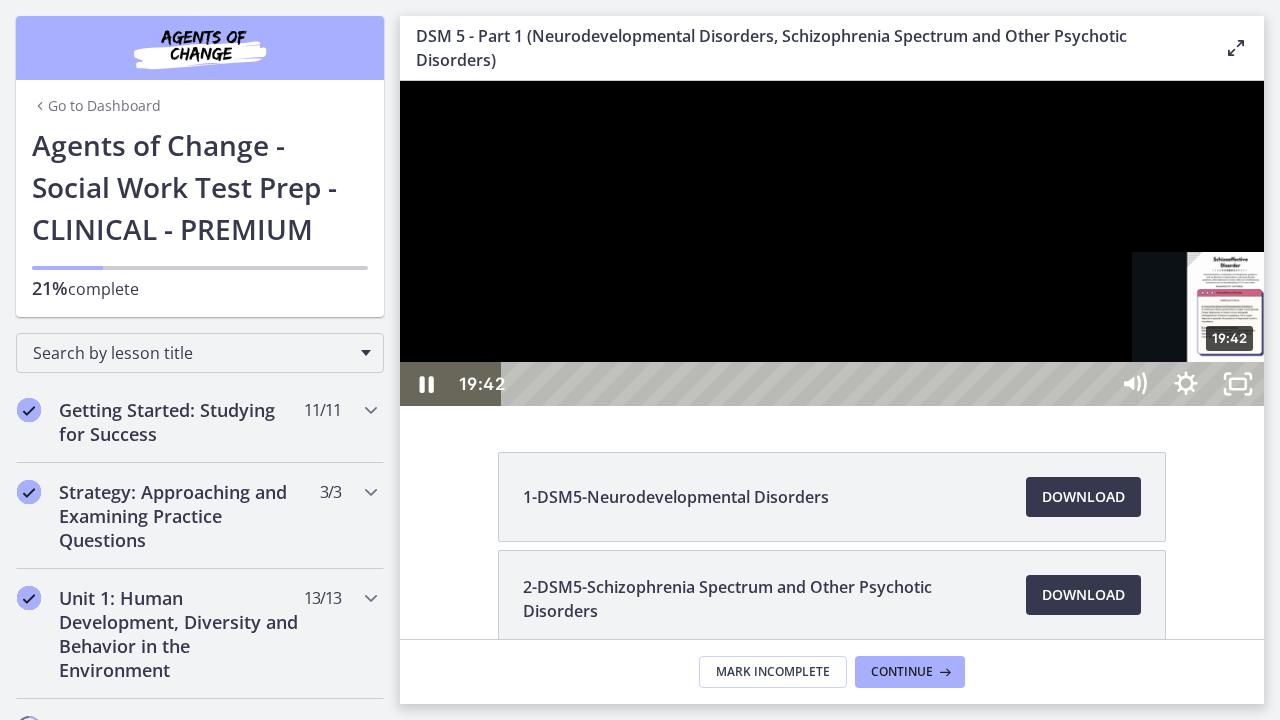 click on "19:42" at bounding box center [807, 384] 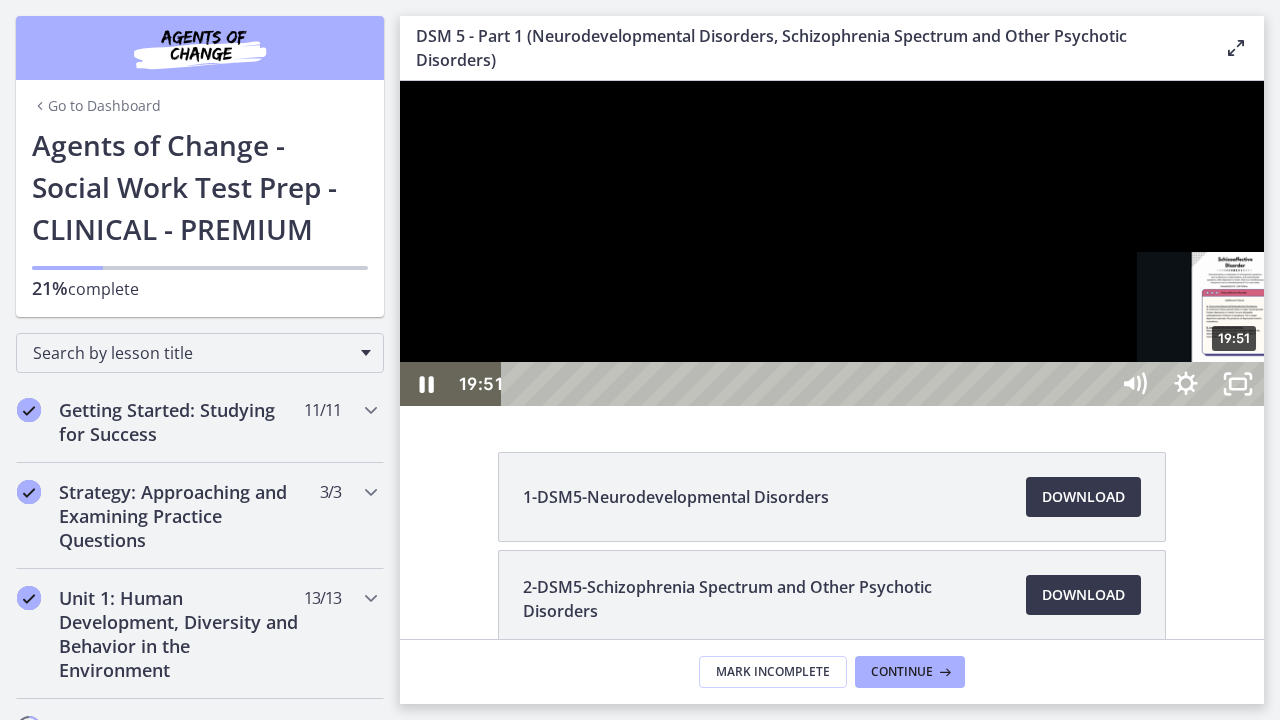 click at bounding box center [1234, 384] 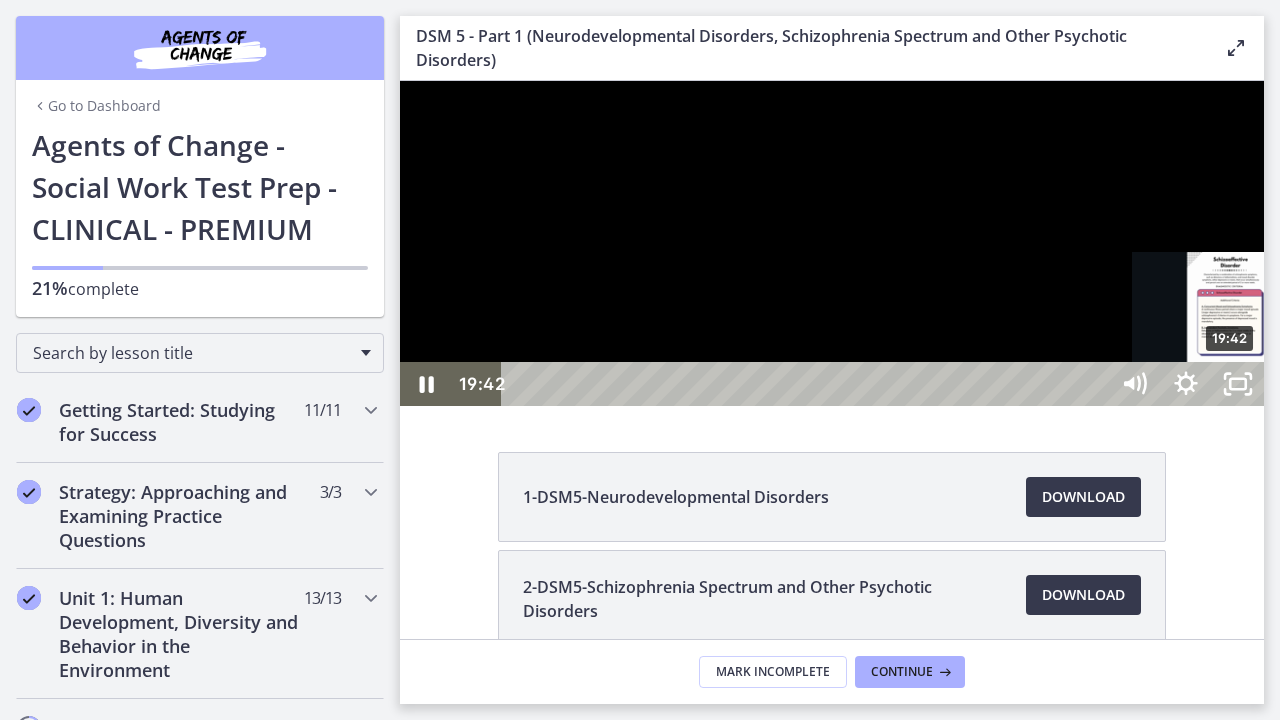 click at bounding box center (1229, 384) 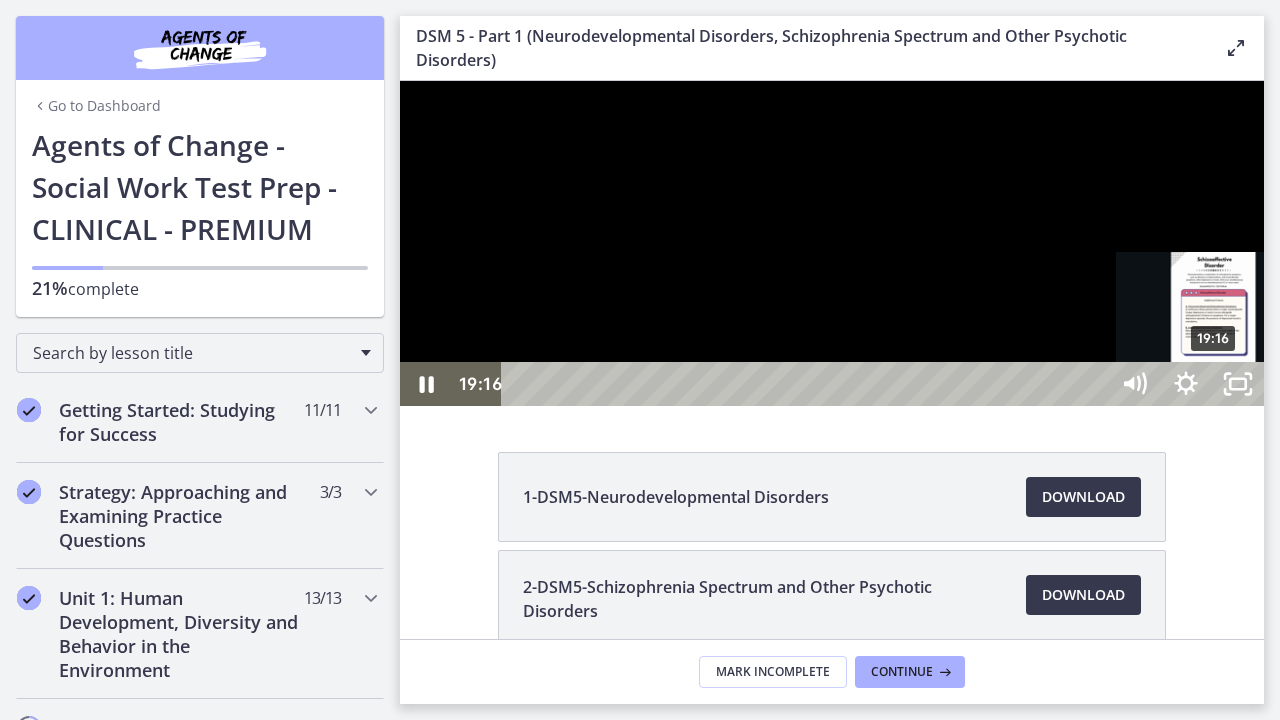 click on "19:16" at bounding box center [807, 384] 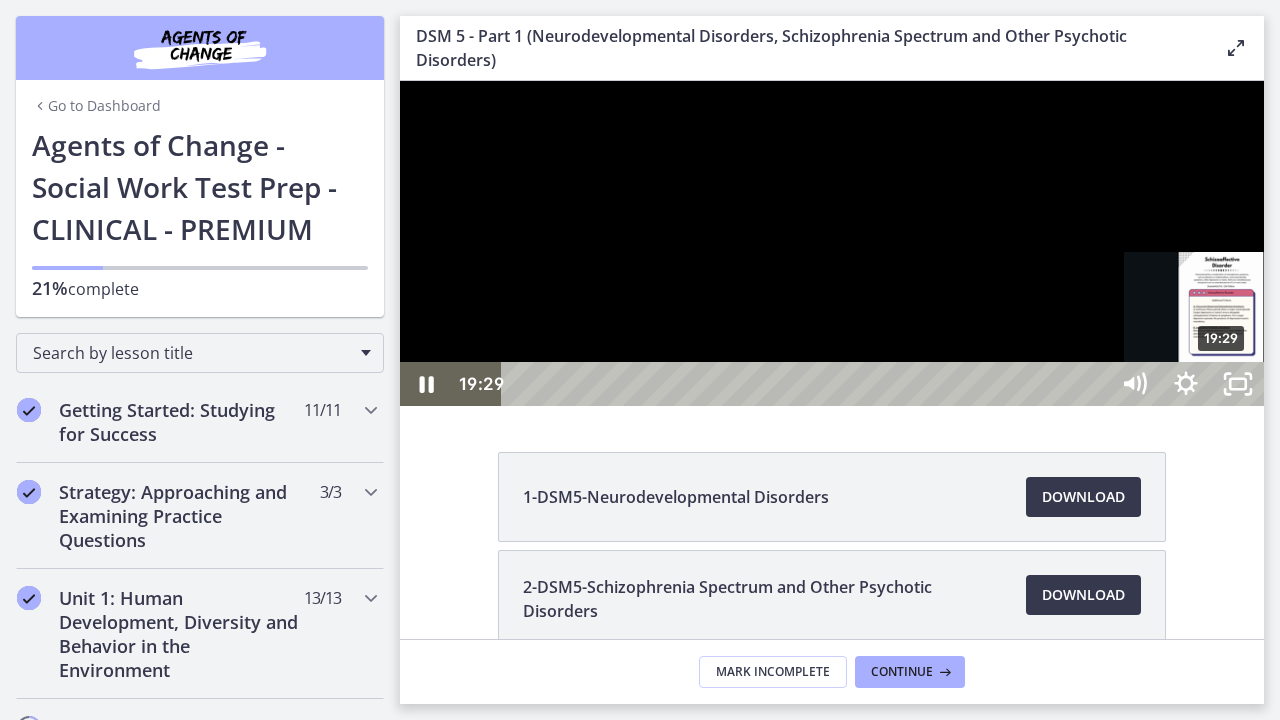 click on "19:29" at bounding box center (807, 384) 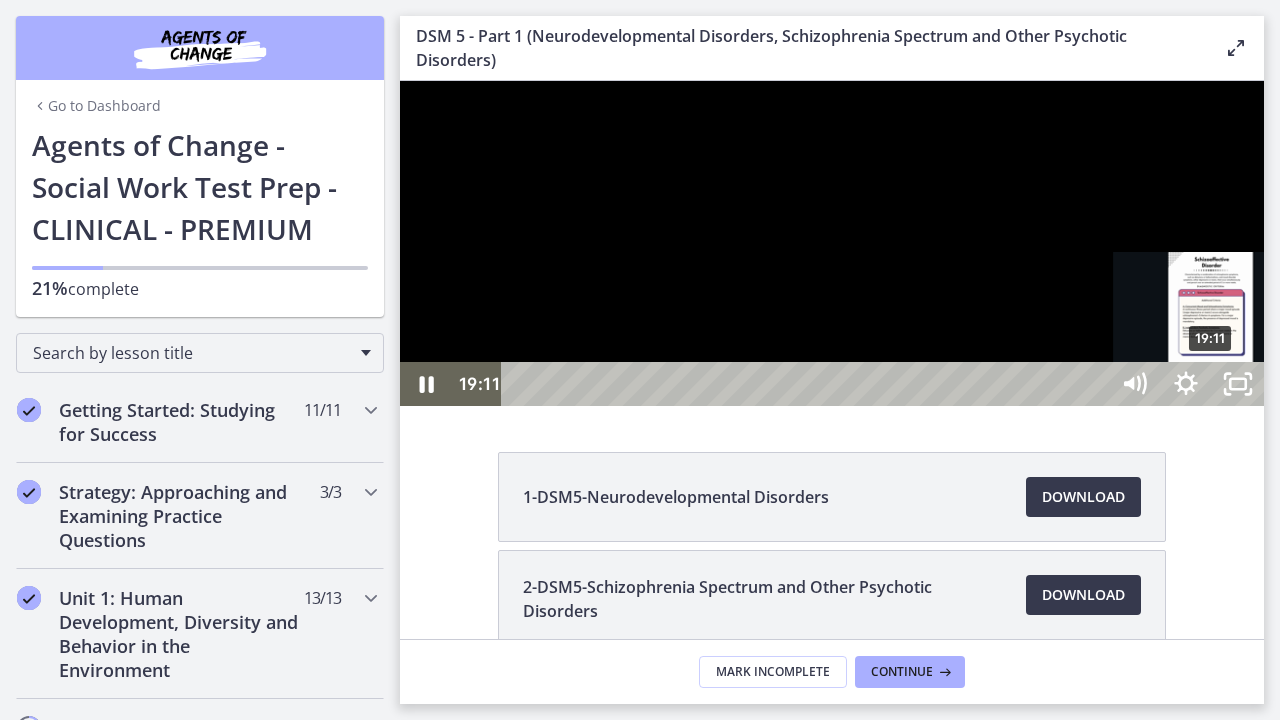 click on "19:11" at bounding box center [807, 384] 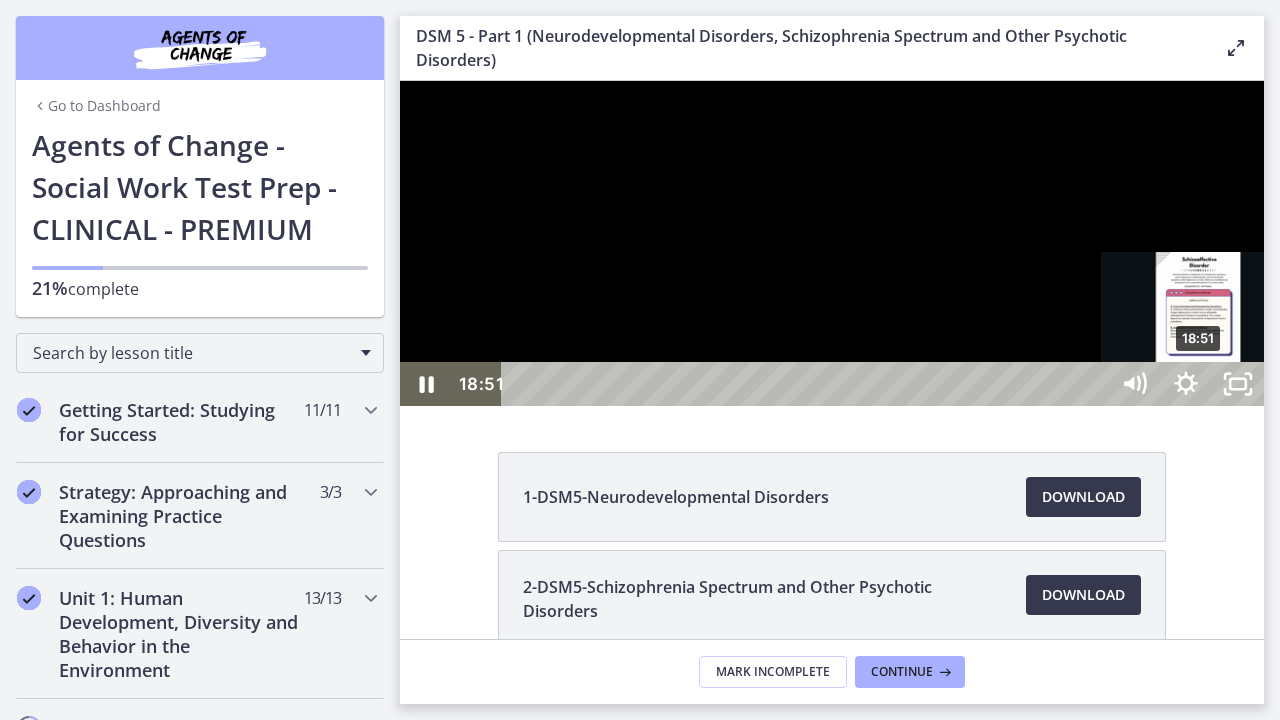 click on "18:51" at bounding box center (807, 384) 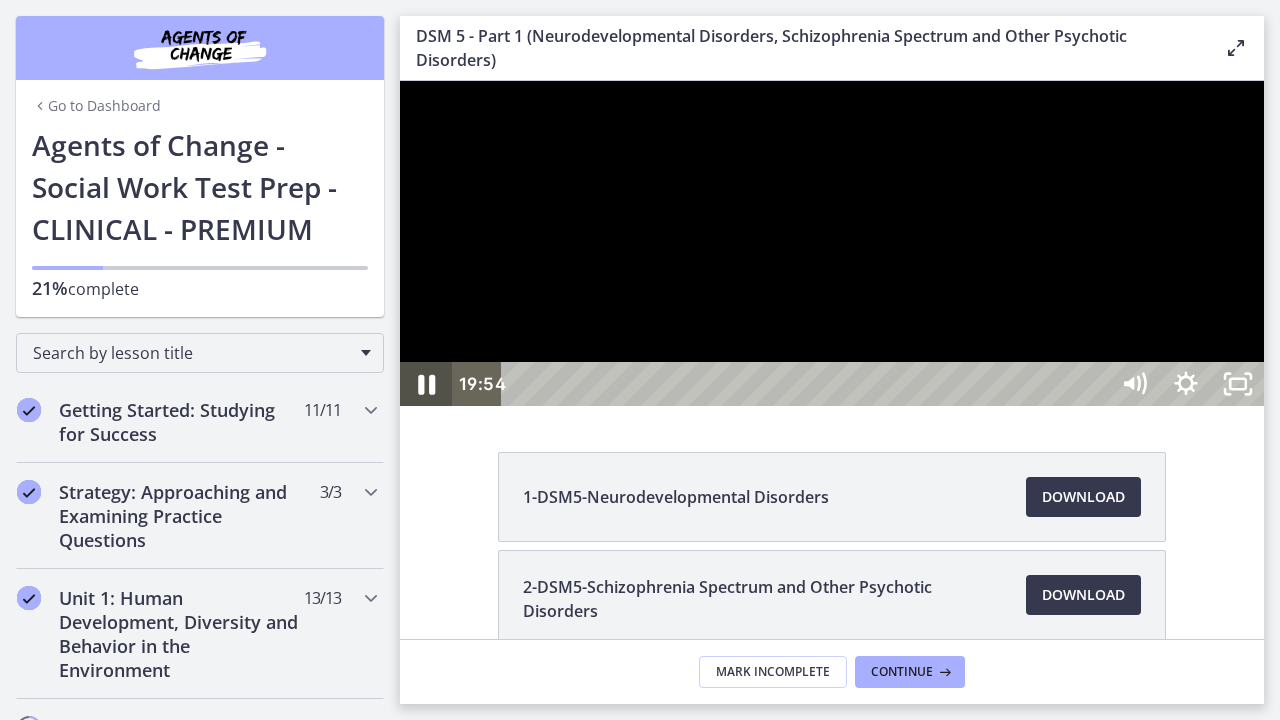click 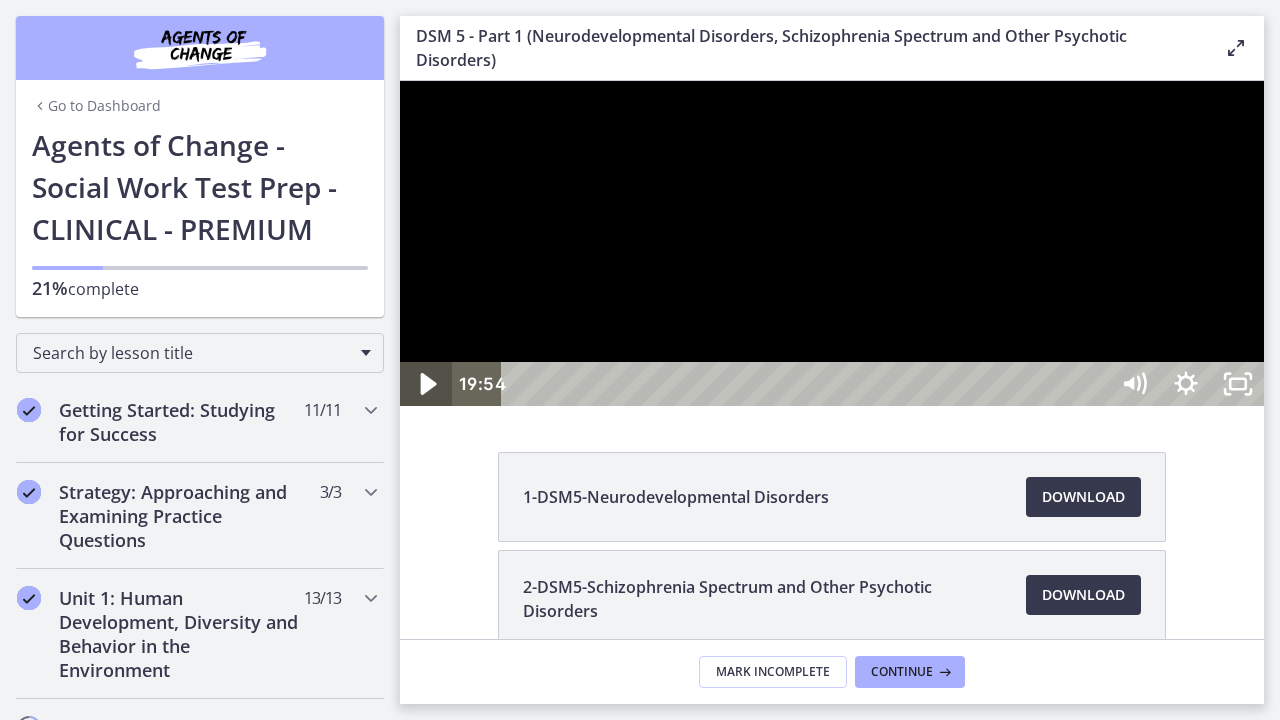 click 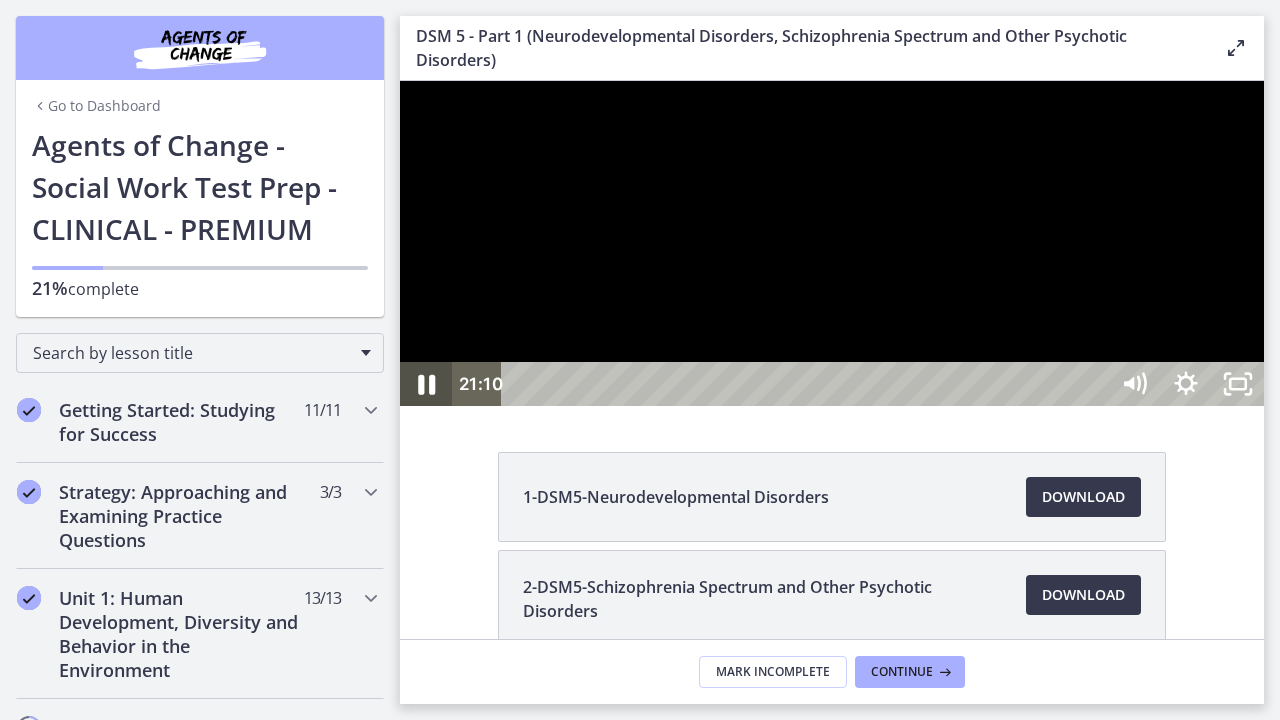 click 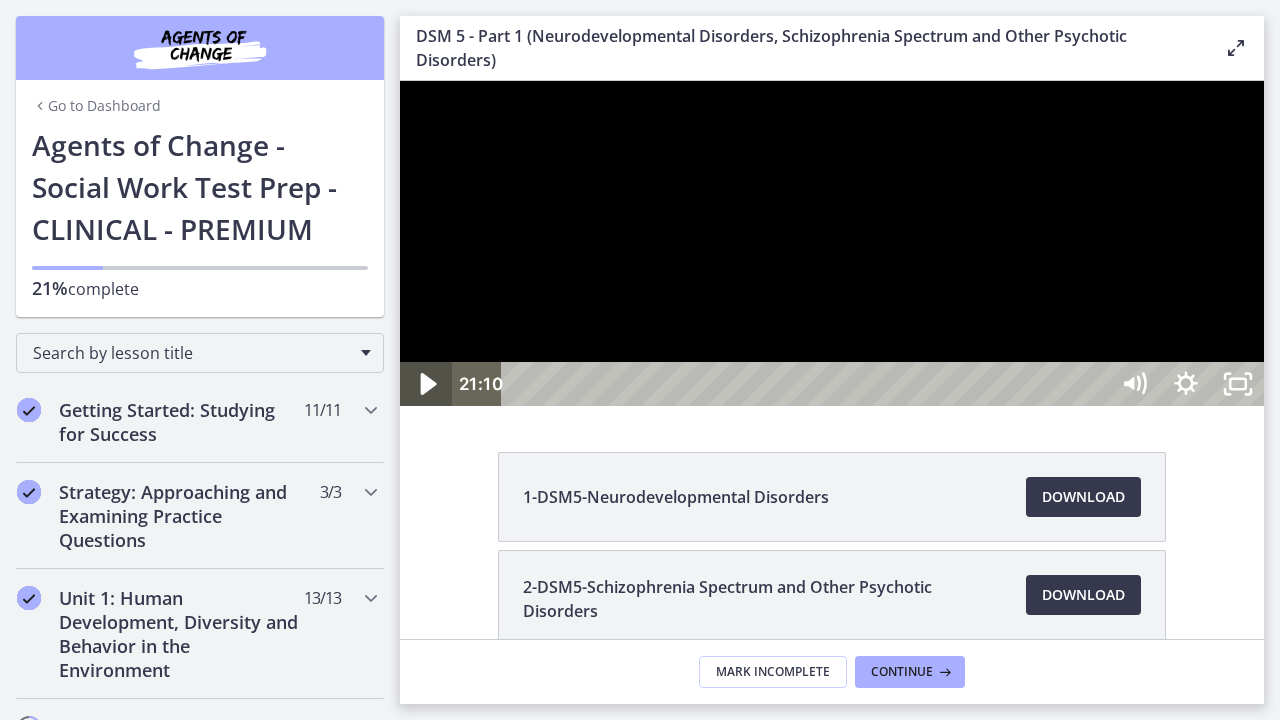 click 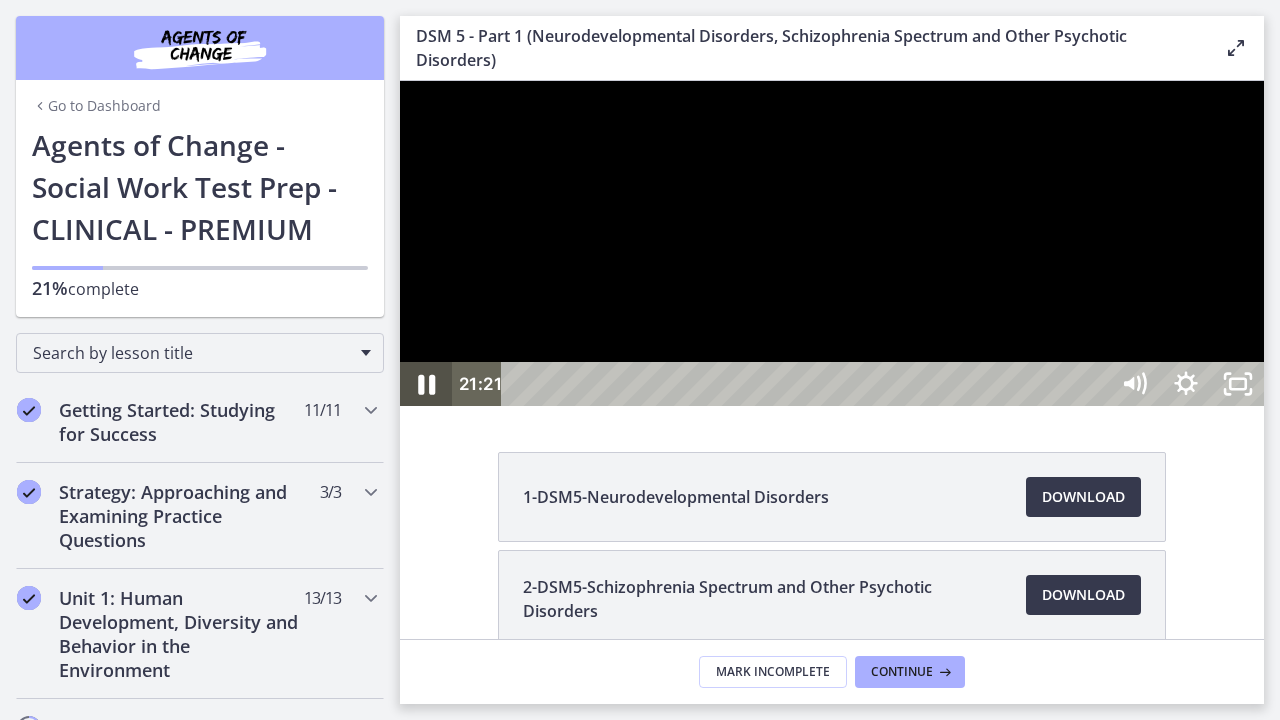 click 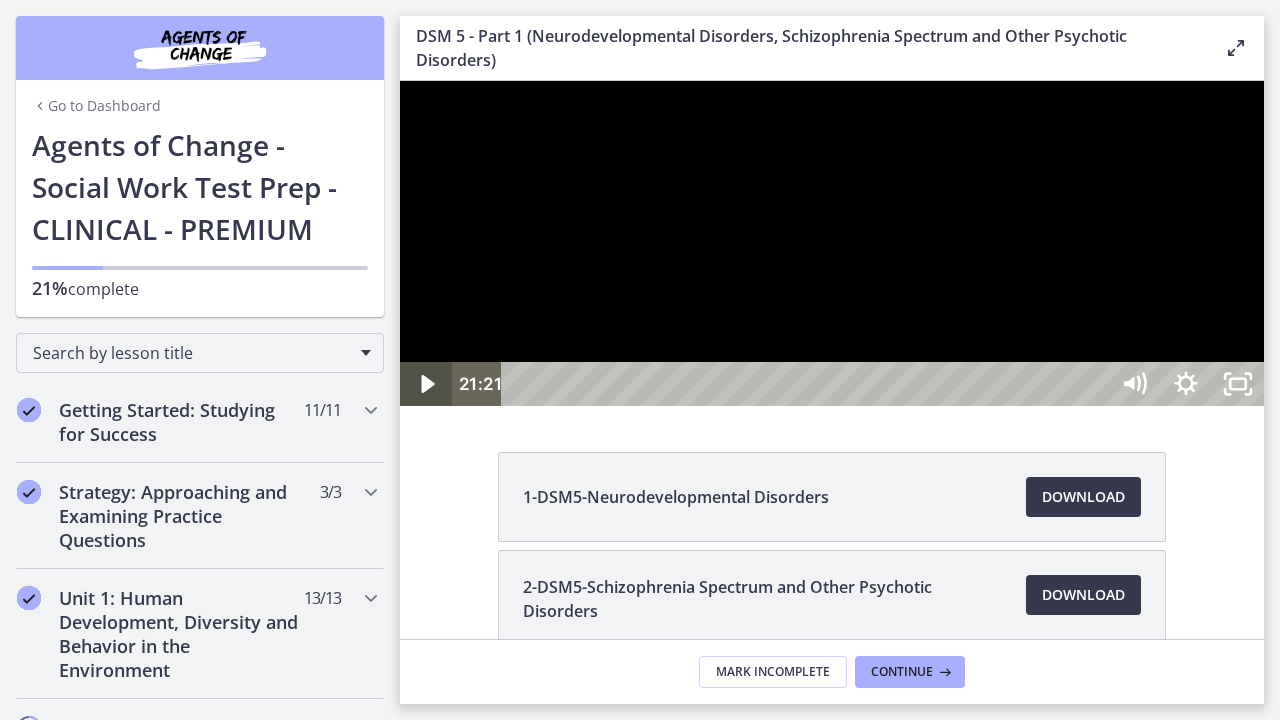 click 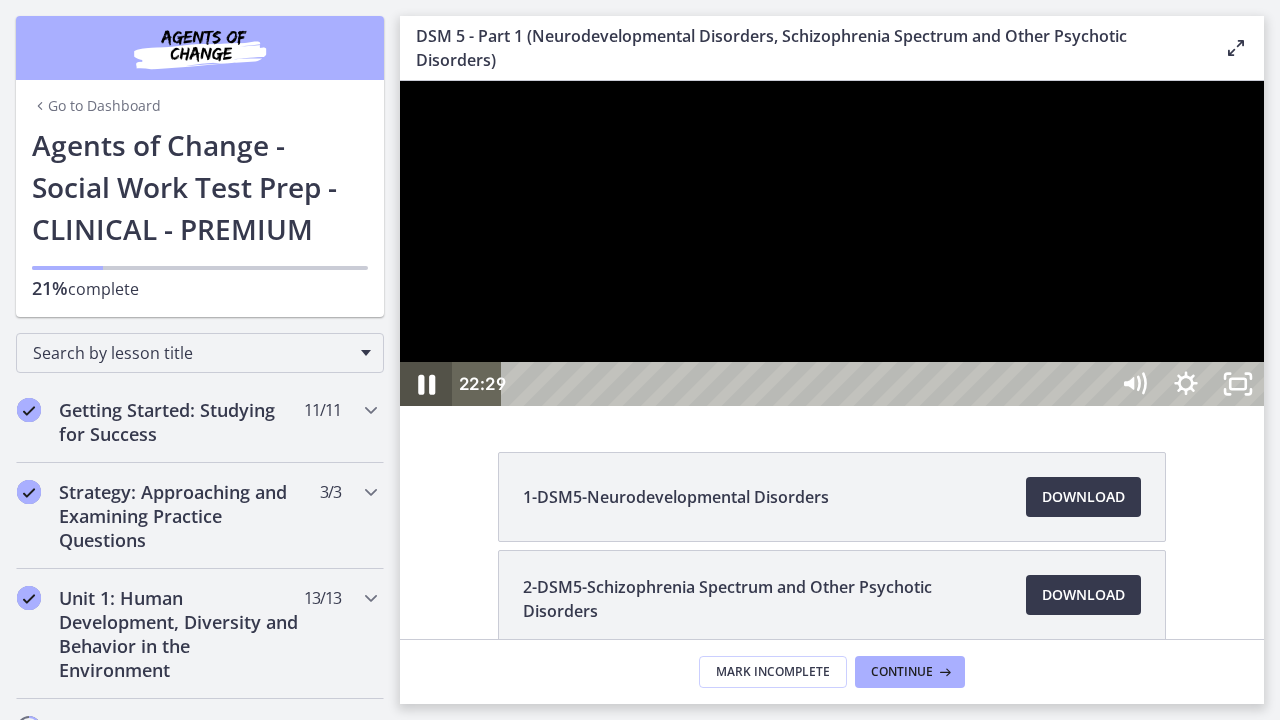 click 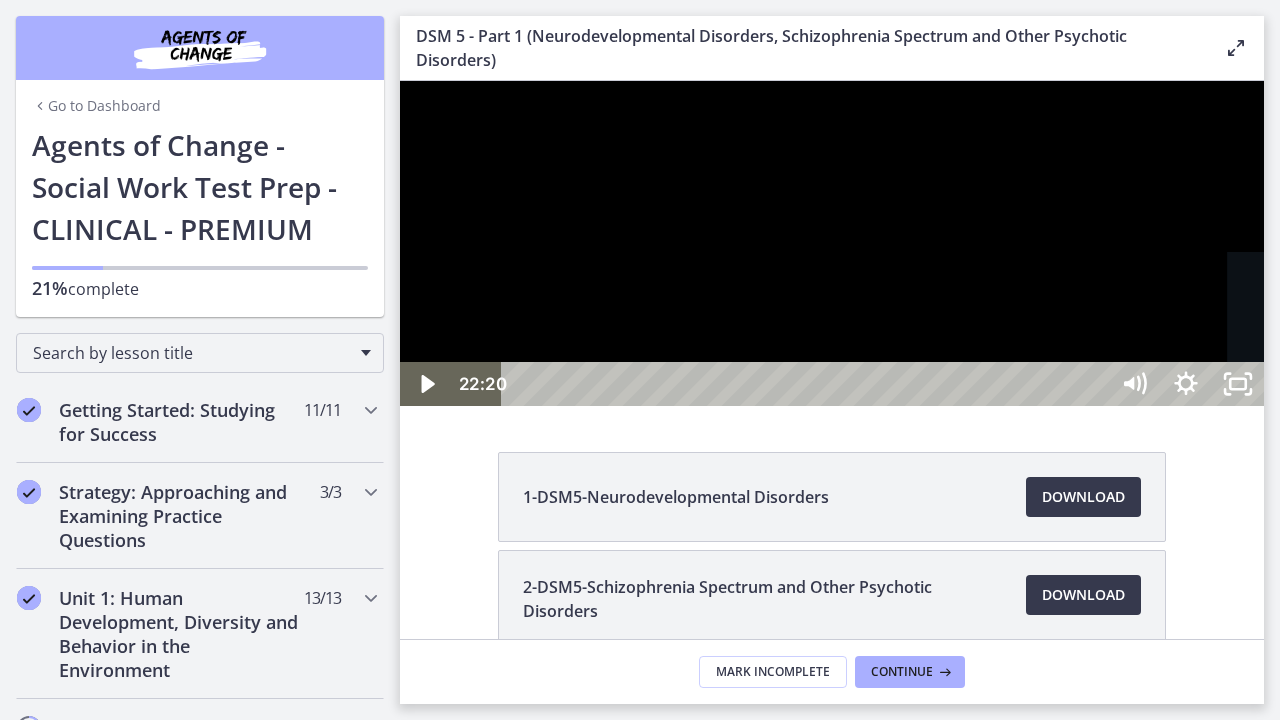 click at bounding box center (1324, 384) 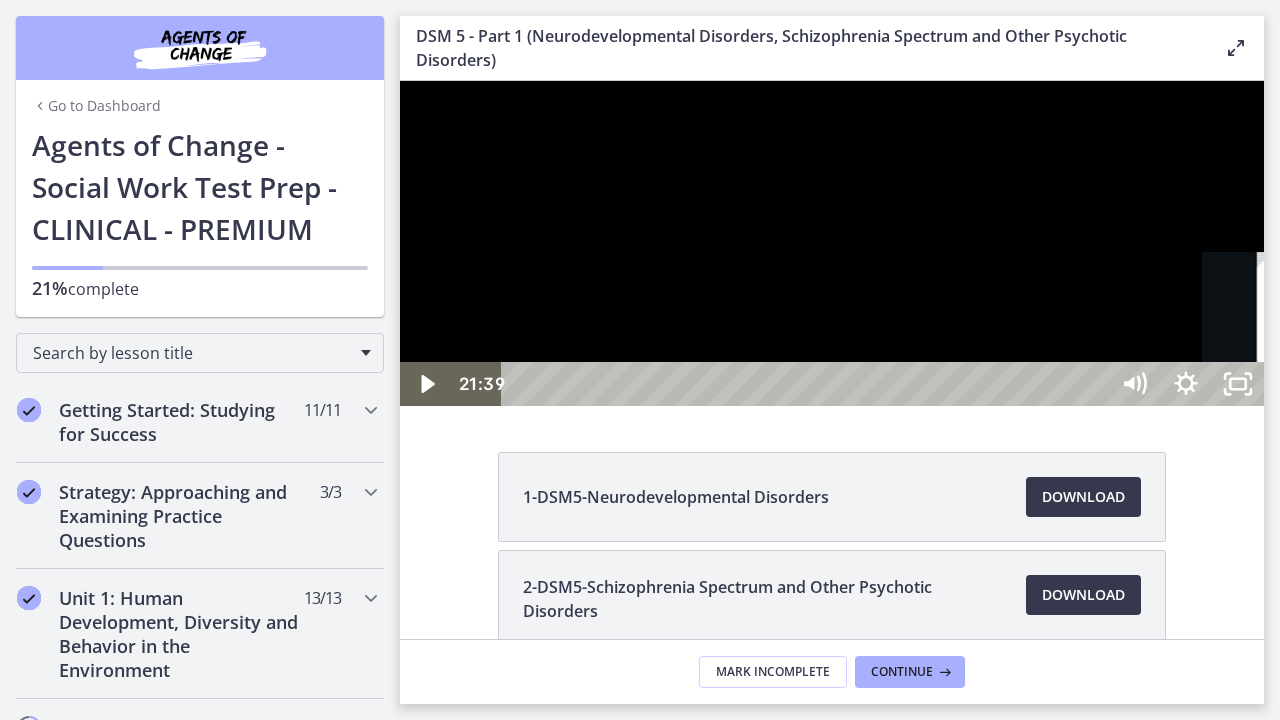 click on "21:39" at bounding box center (807, 384) 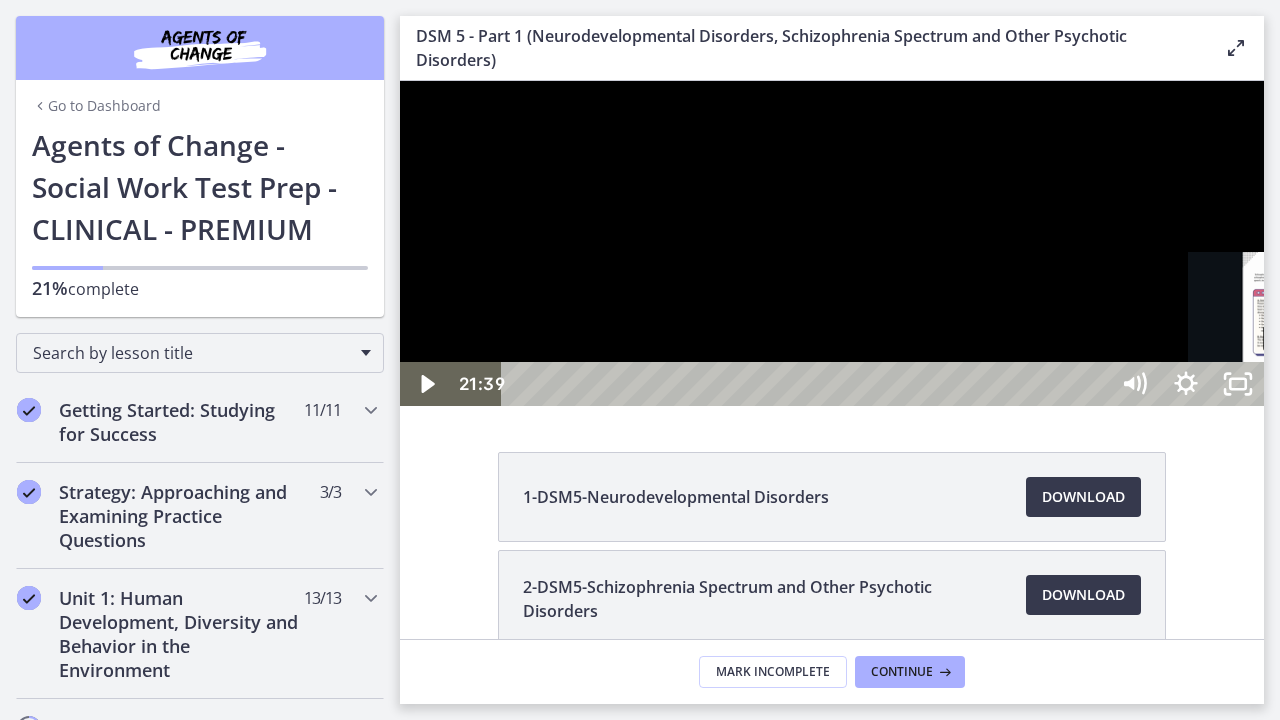 click on "21:15" at bounding box center [807, 384] 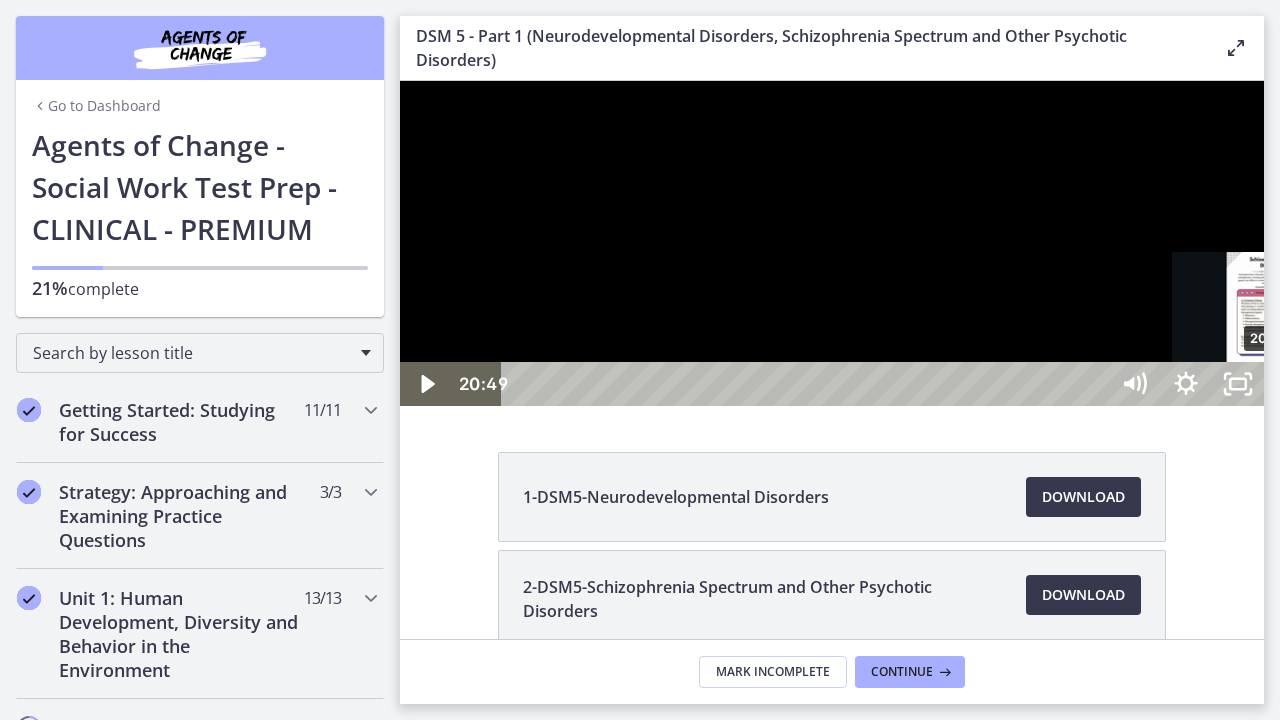 click on "20:49" at bounding box center [807, 384] 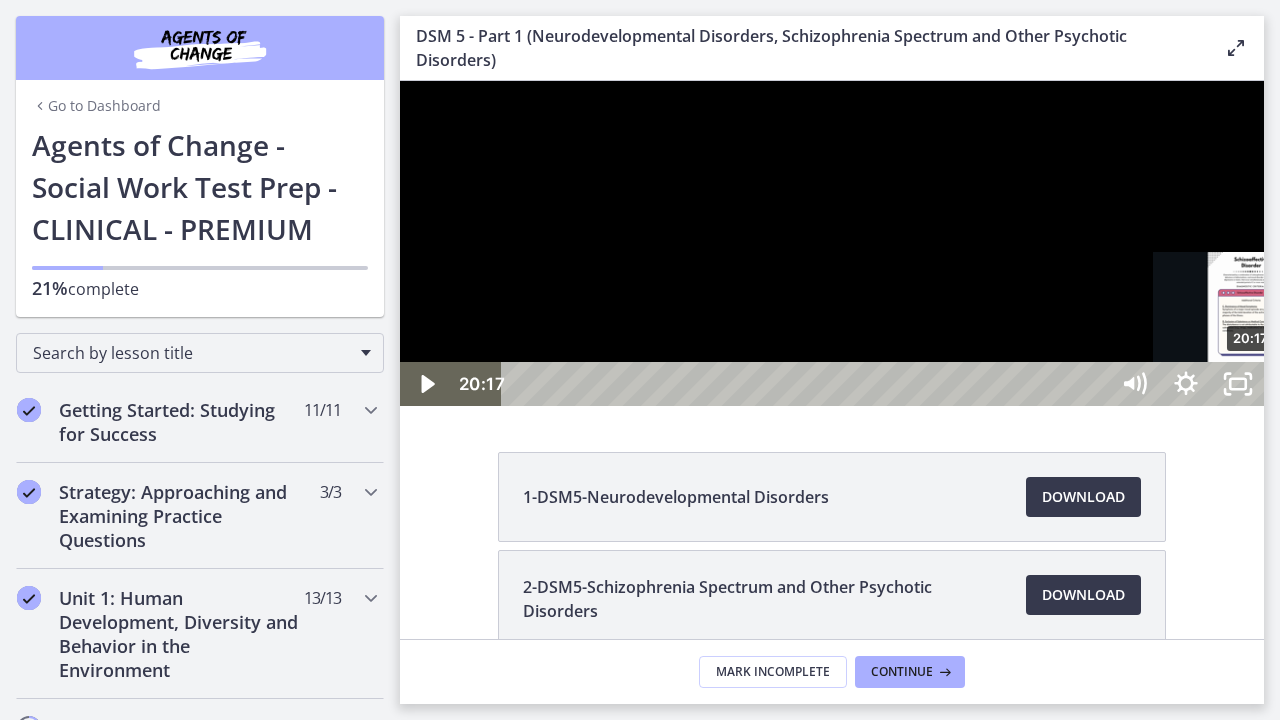 click on "20:17" at bounding box center [807, 384] 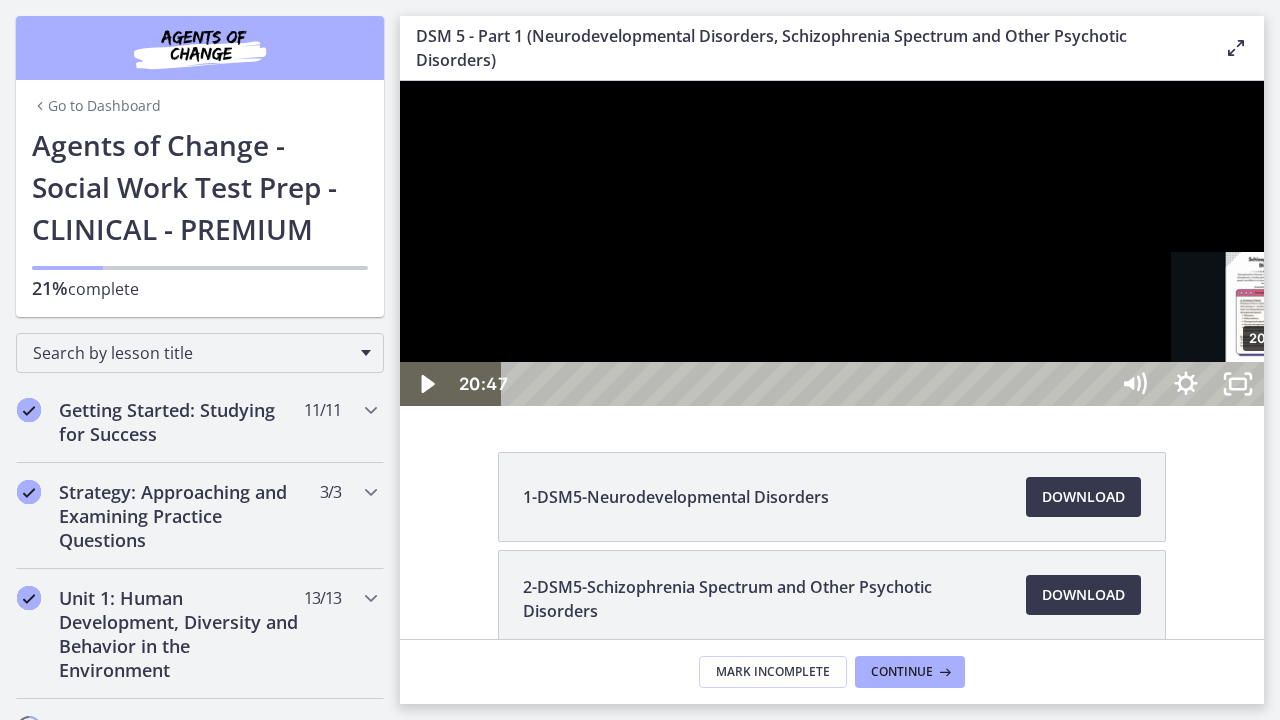 click on "20:47" at bounding box center [807, 384] 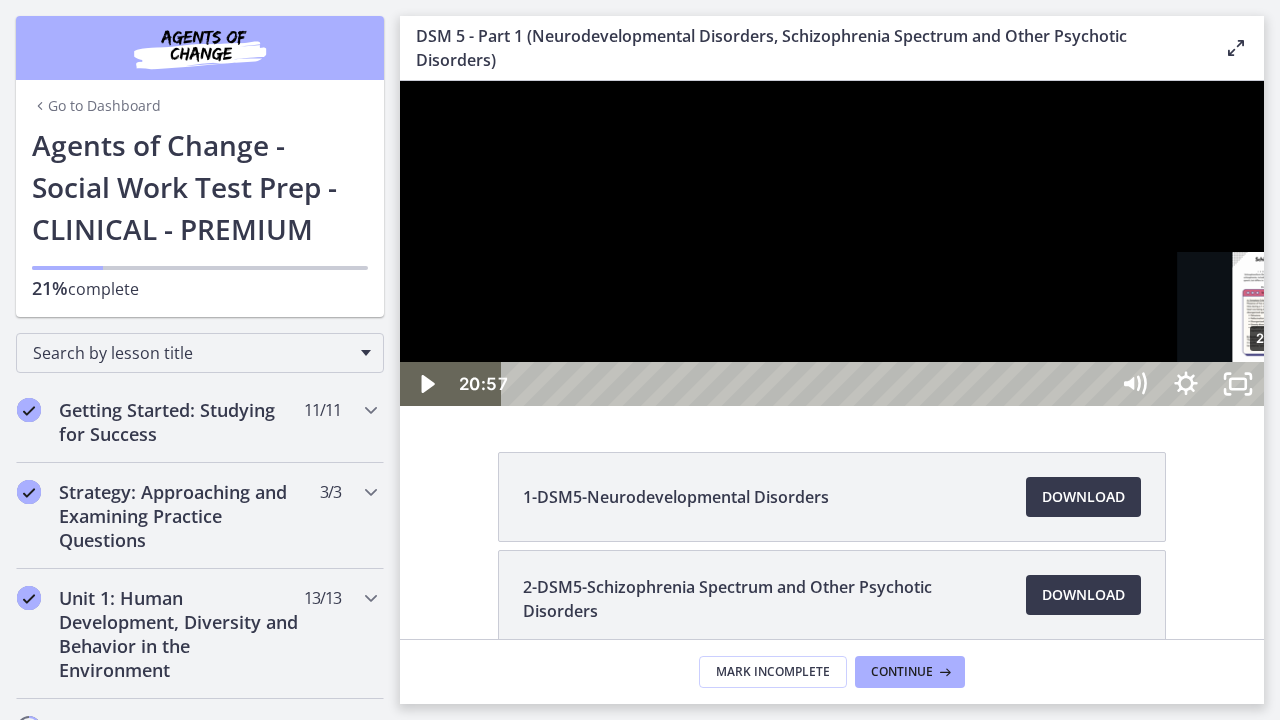 click on "20:57" at bounding box center [807, 384] 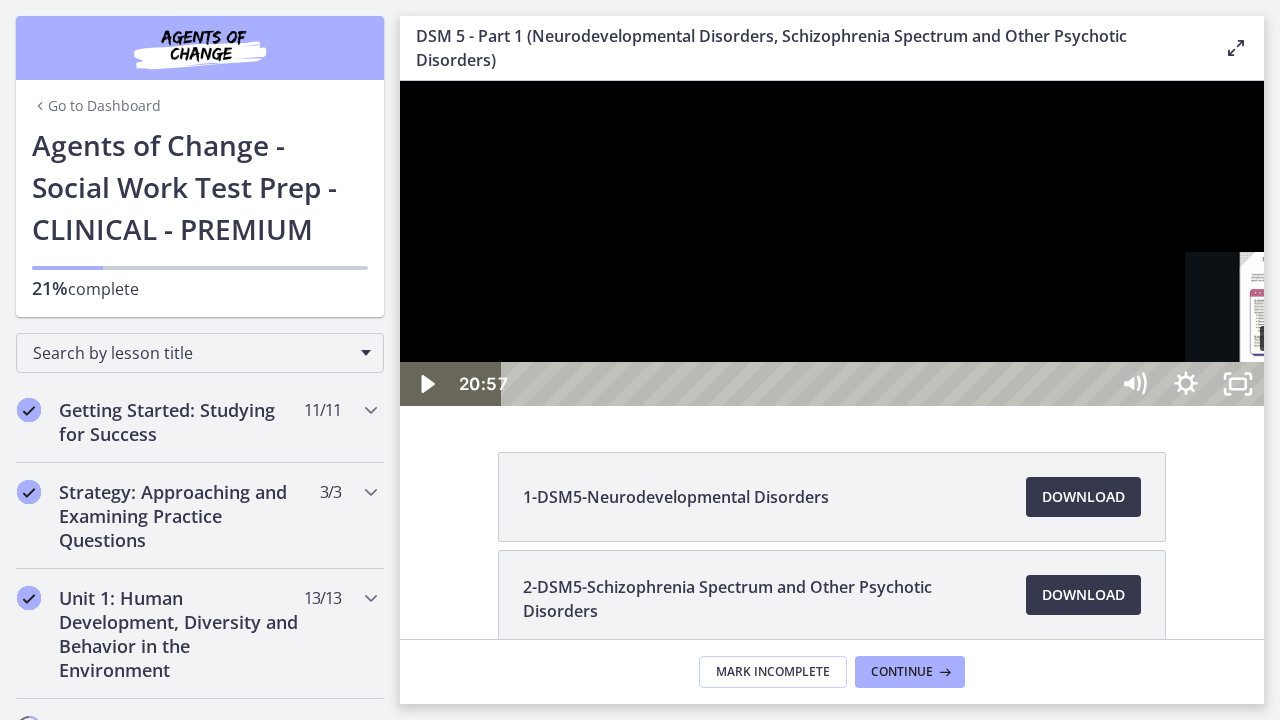 click on "21:10" at bounding box center [807, 384] 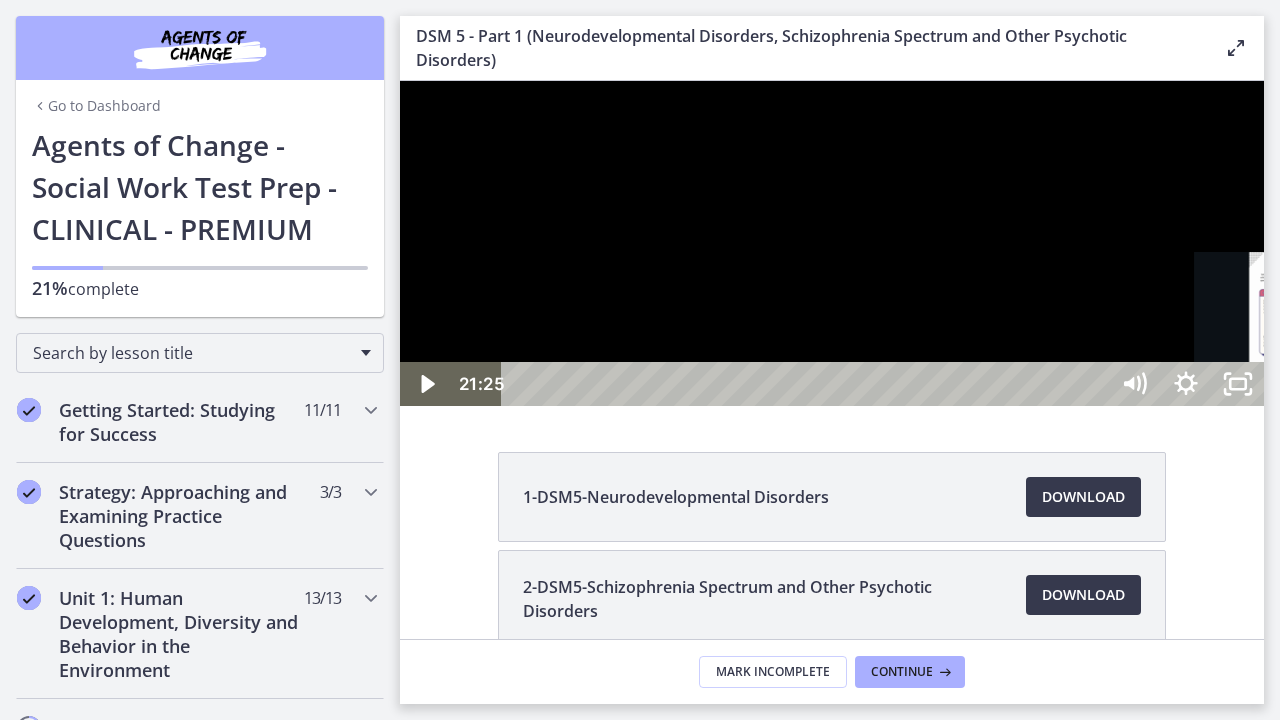 click on "21:25" at bounding box center (807, 384) 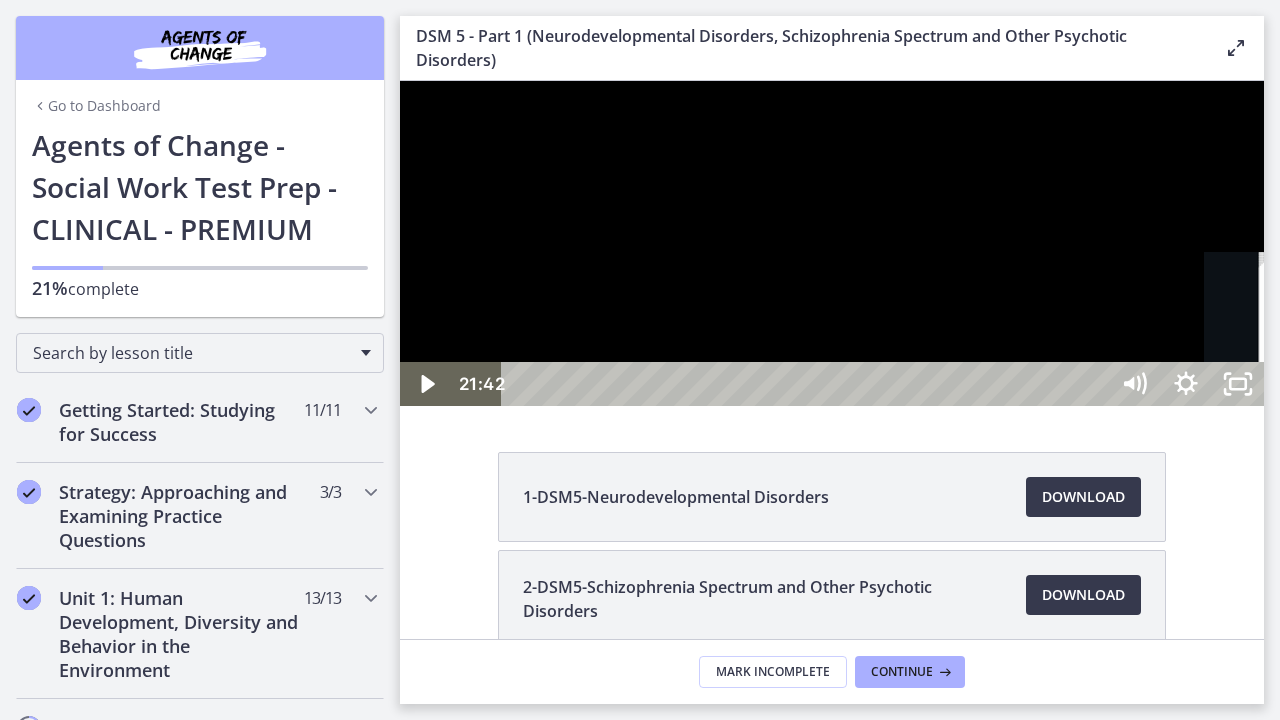 click on "21:42" at bounding box center [807, 384] 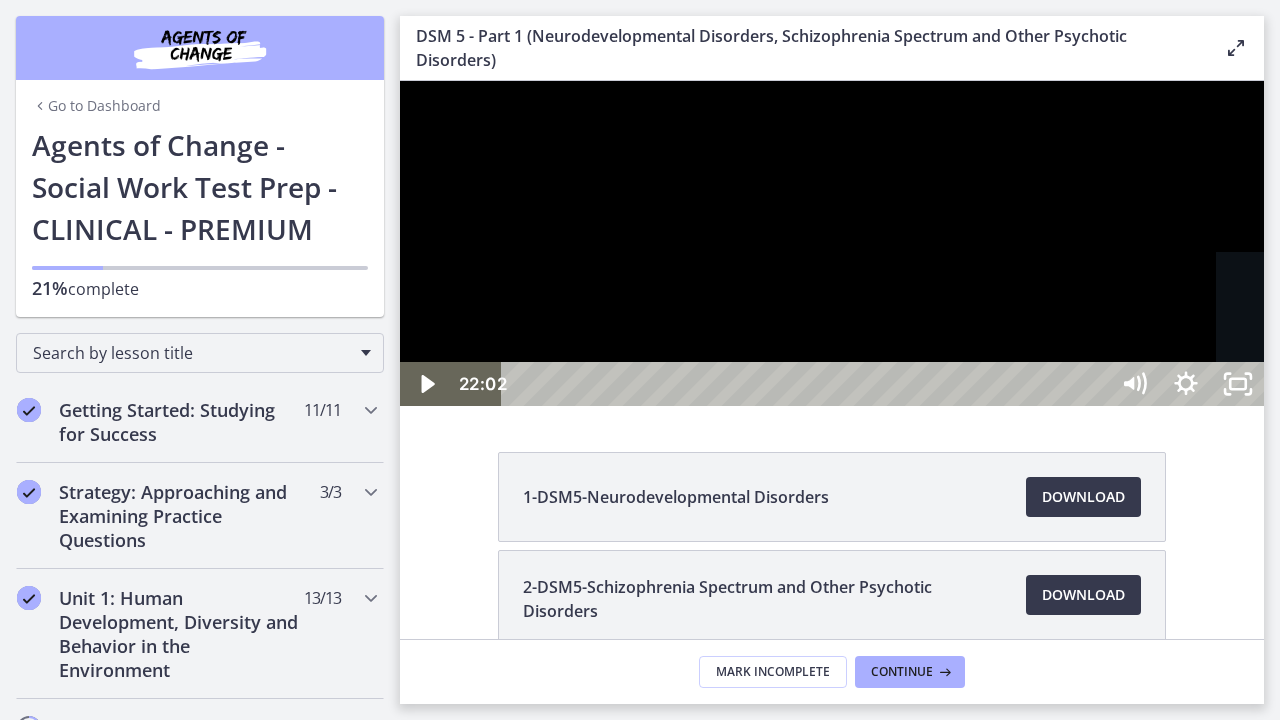 click on "22:02" at bounding box center (807, 384) 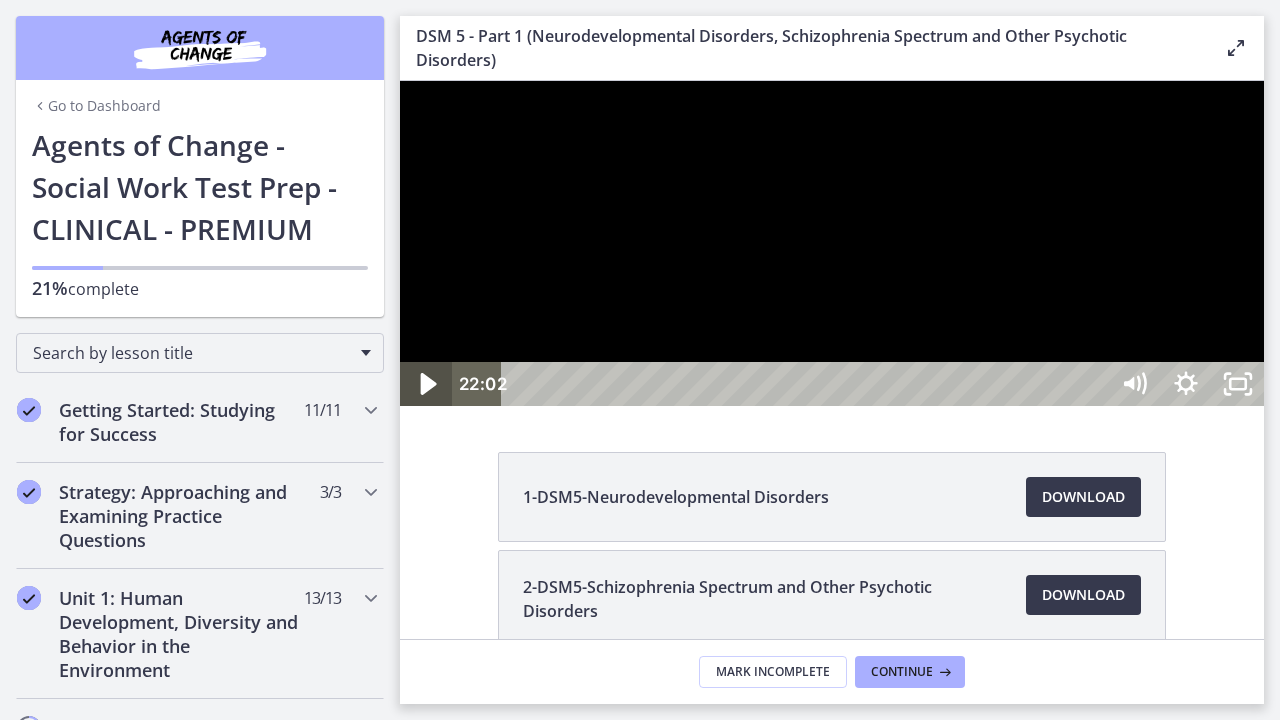 click 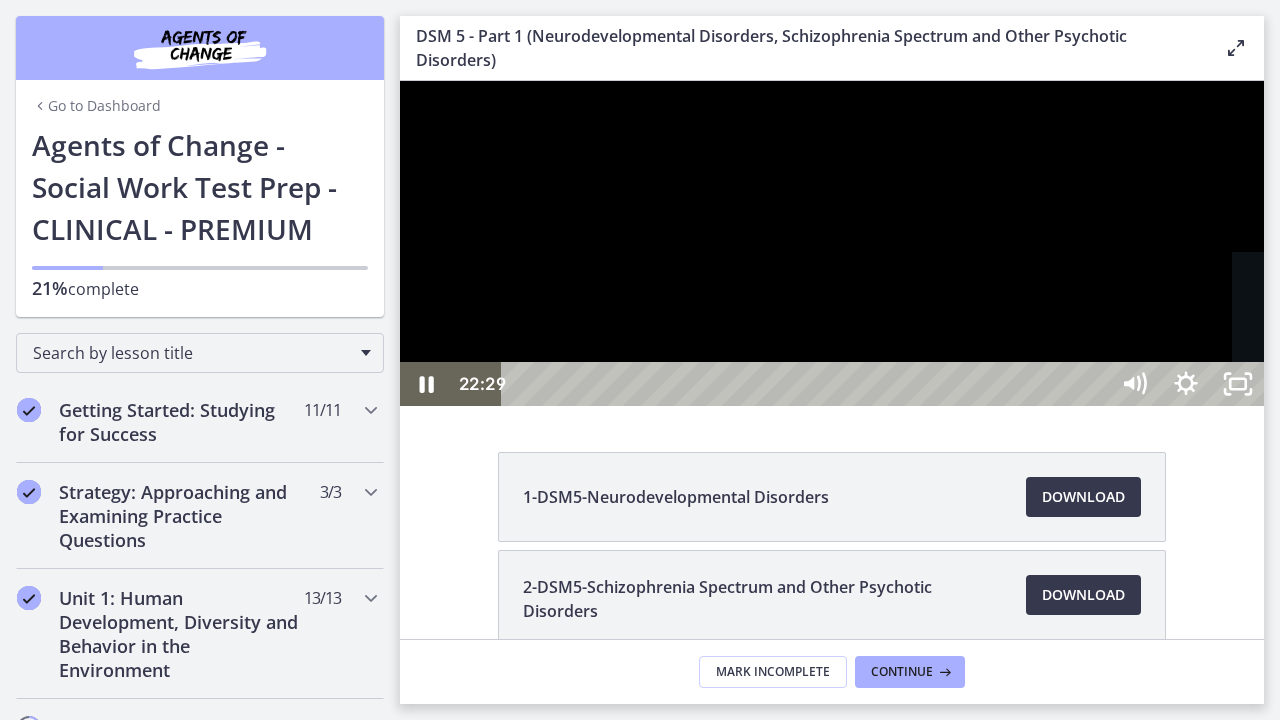 click on "22:29" at bounding box center [807, 384] 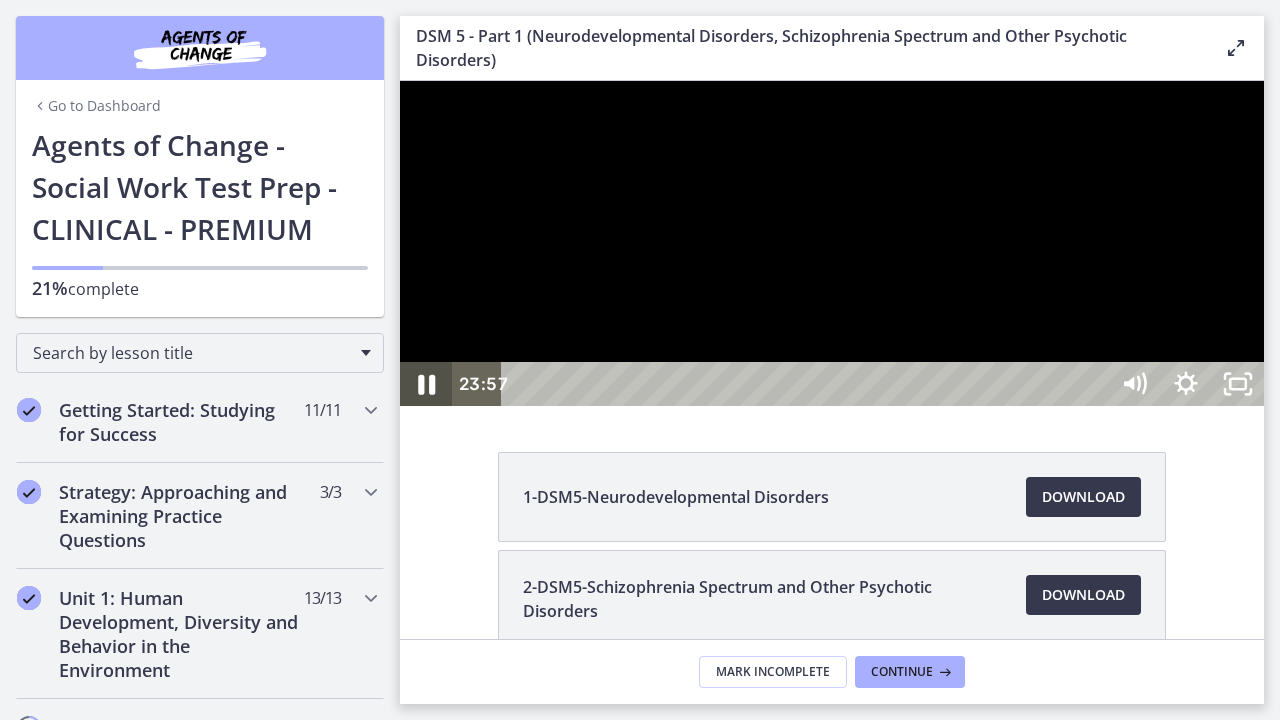 click 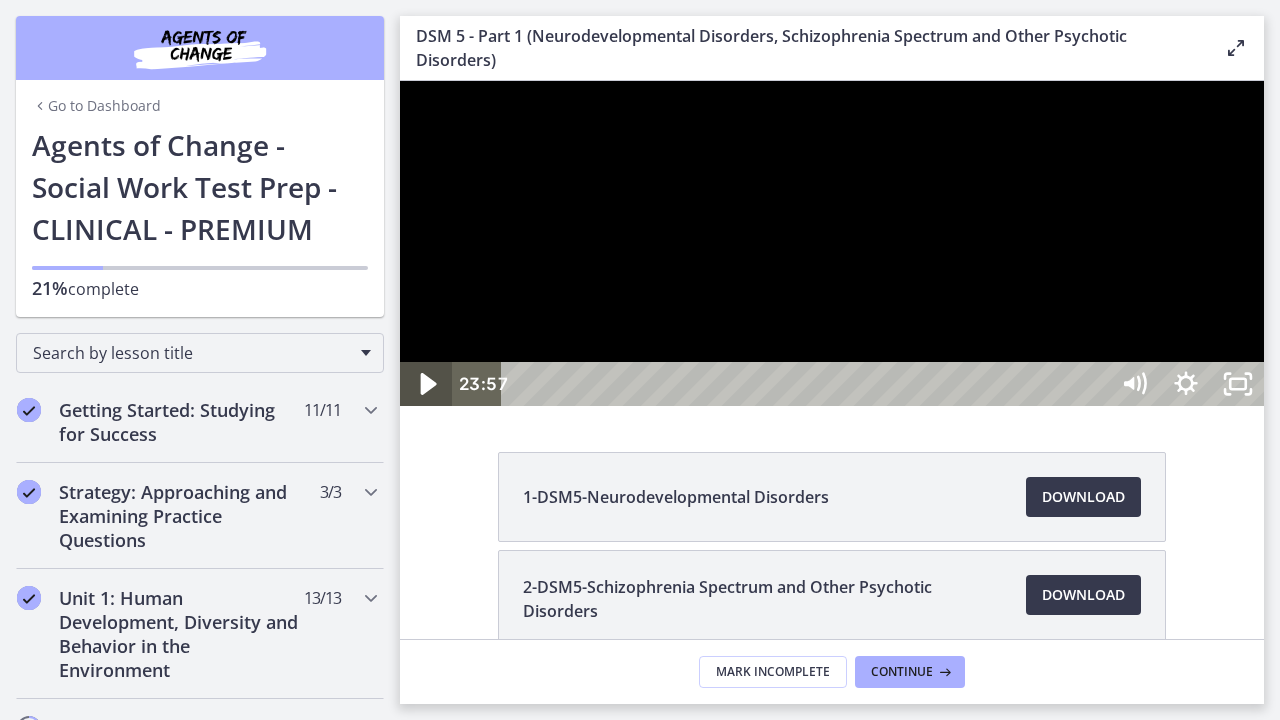 click 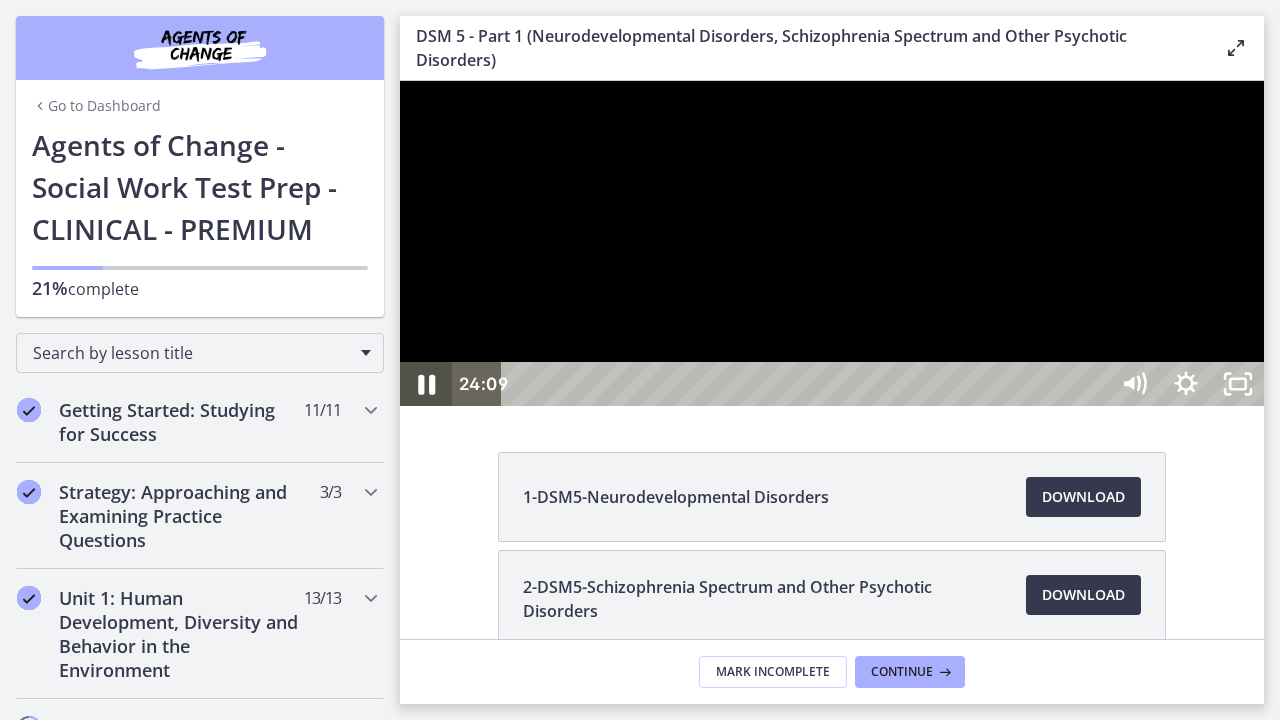 click 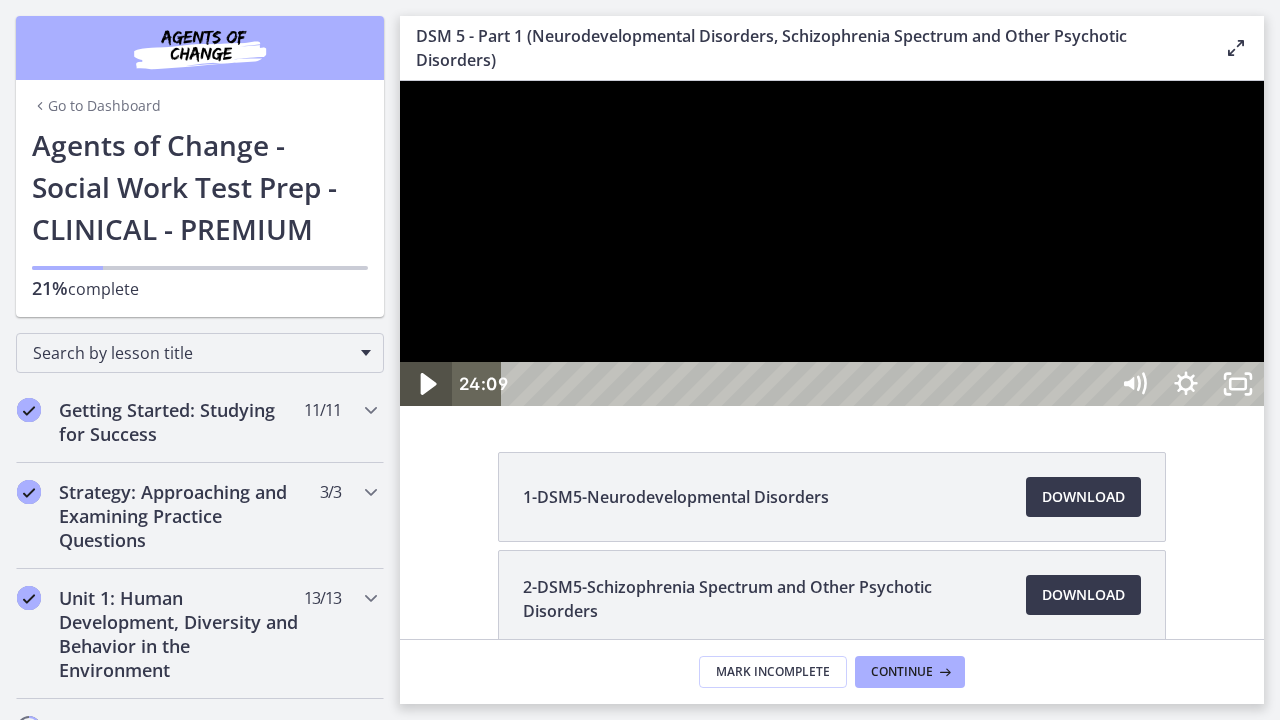 click 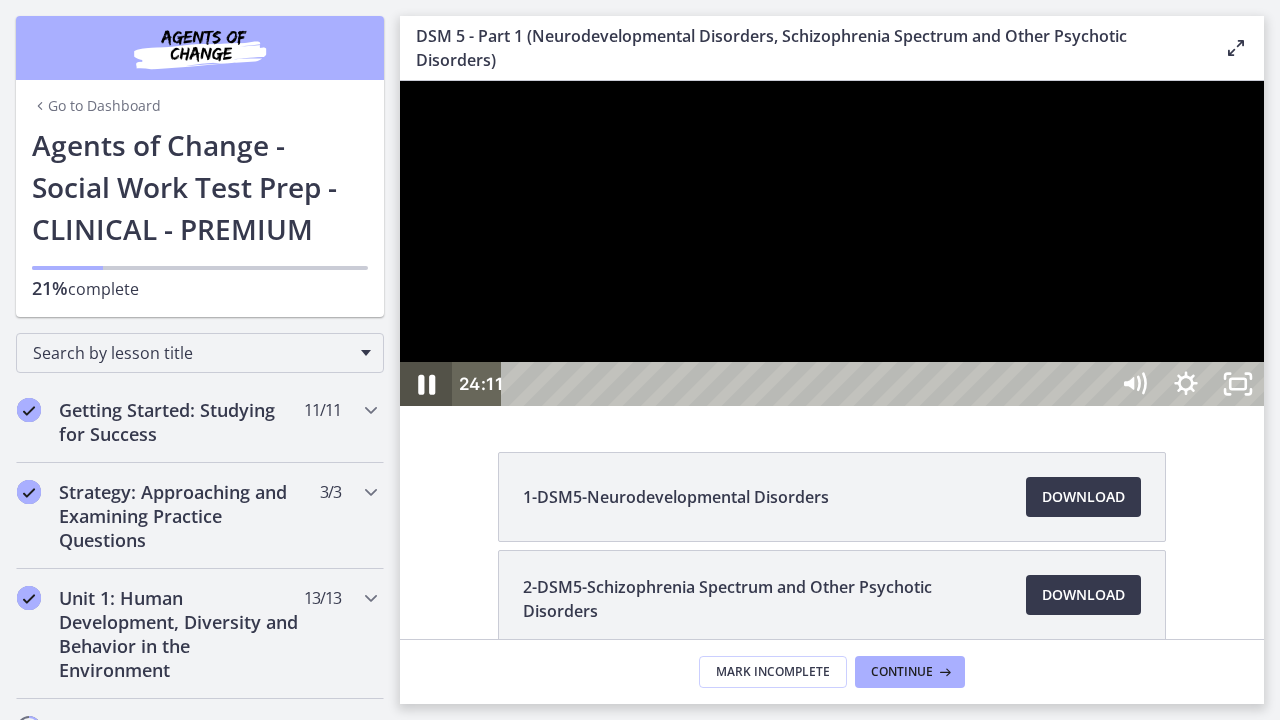 click 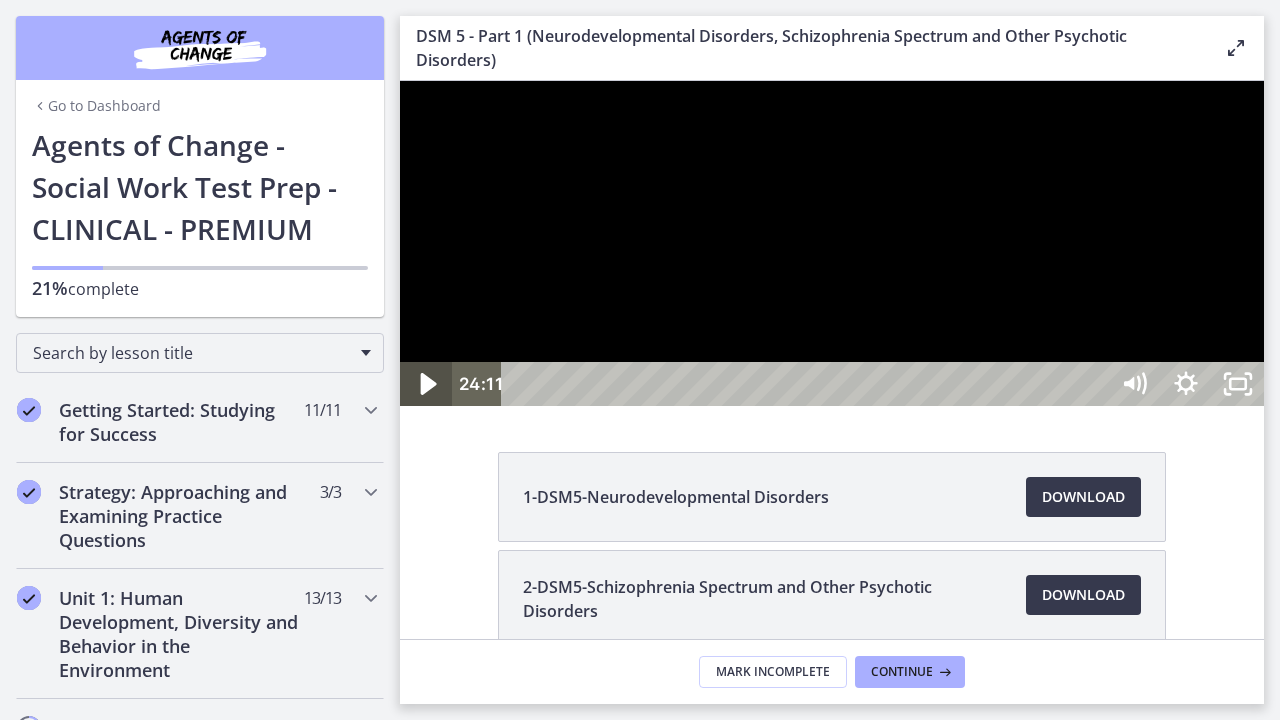 click 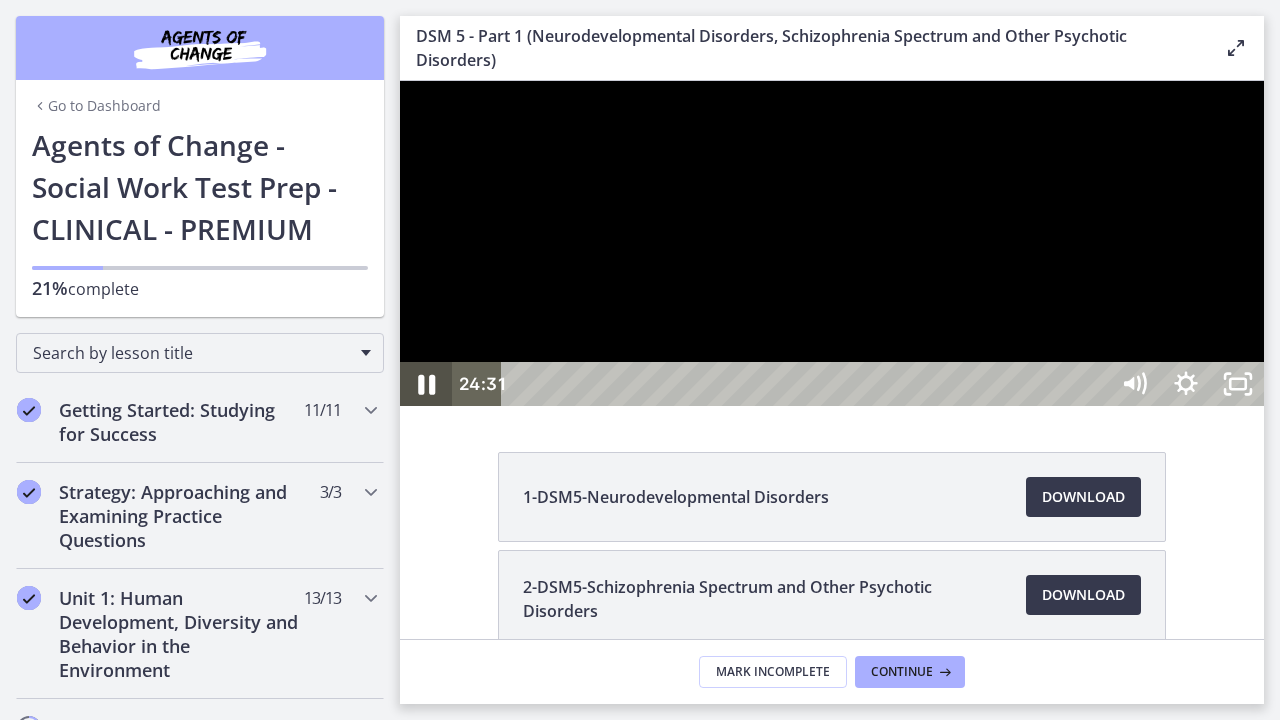 click 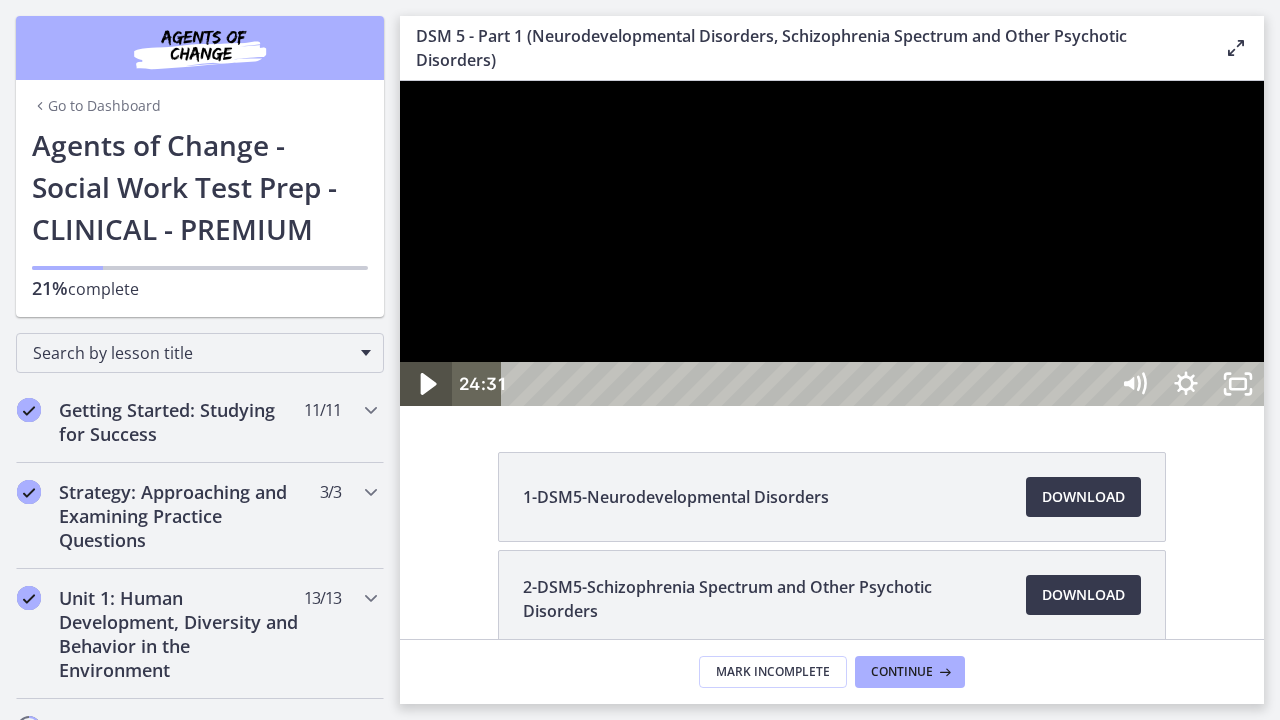 click 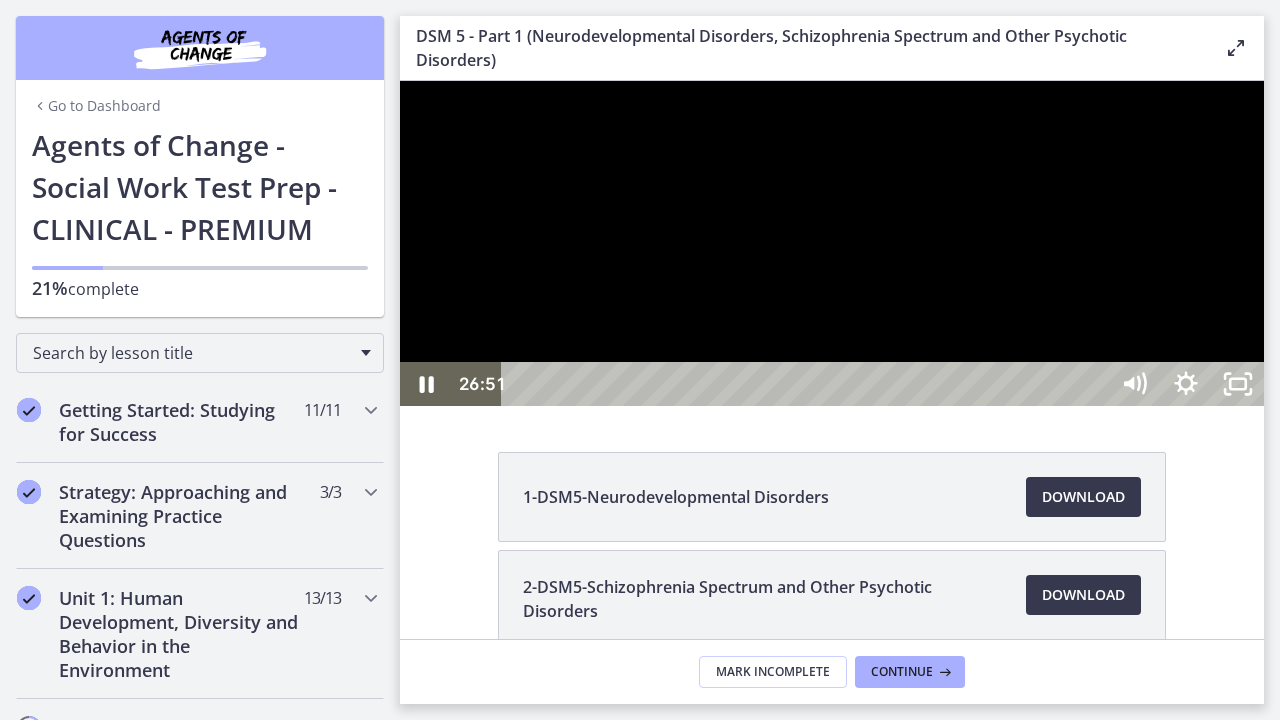 click on "26:51" at bounding box center (807, 384) 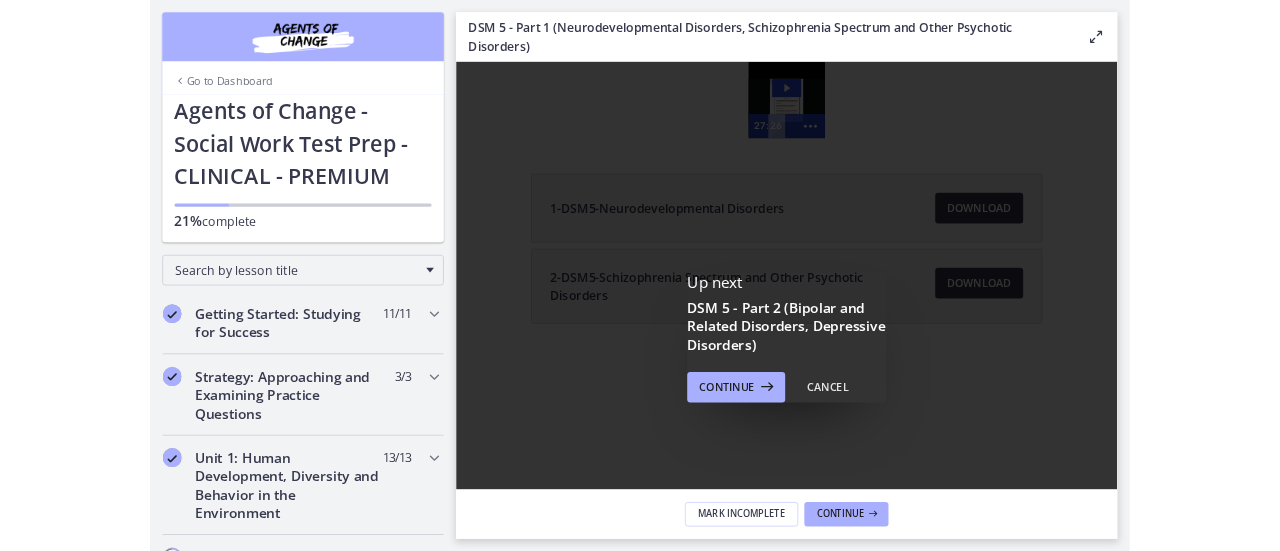 scroll, scrollTop: 0, scrollLeft: 0, axis: both 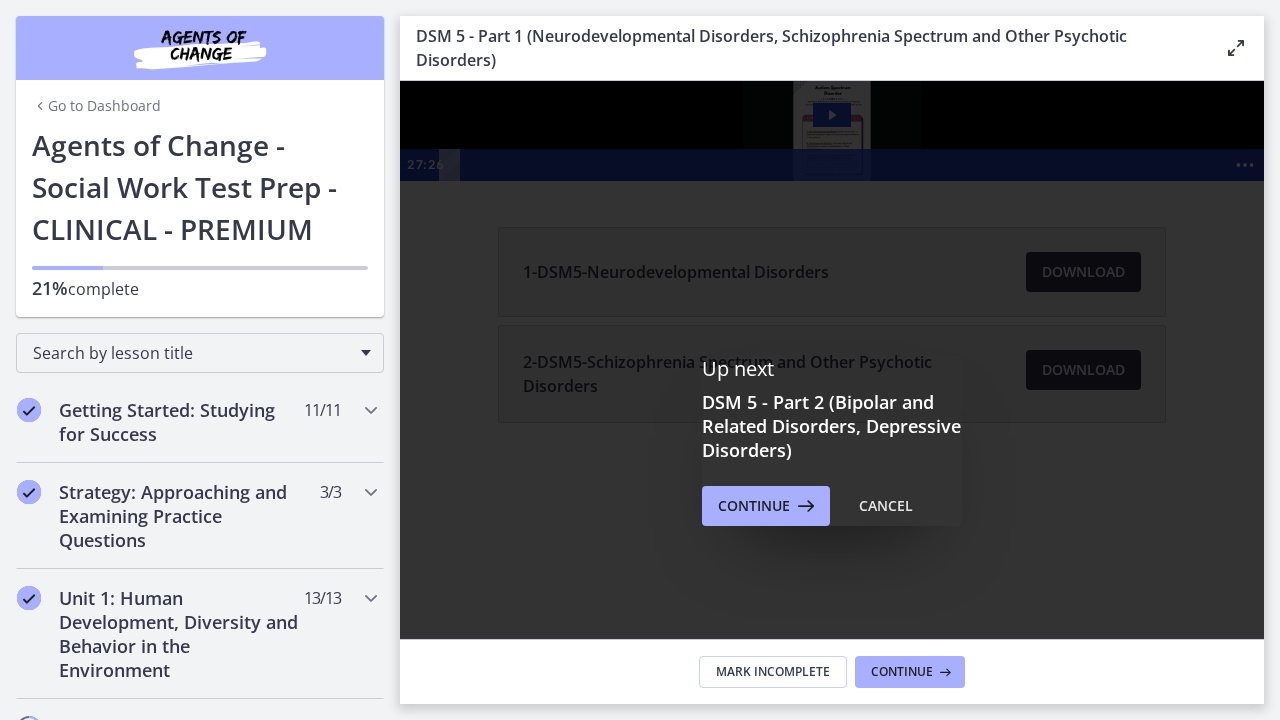 click on "Click for sound
@keyframes VOLUME_SMALL_WAVE_FLASH {
0% { opacity: 0; }
33% { opacity: 1; }
66% { opacity: 1; }
100% { opacity: 0; }
}
@keyframes VOLUME_LARGE_WAVE_FLASH {
0% { opacity: 0; }
33% { opacity: 1; }
66% { opacity: 1; }
100% { opacity: 0; }
}
.volume__small-wave {
animation: VOLUME_SMALL_WAVE_FLASH 2s infinite;
opacity: 0;
}
.volume__large-wave {
animation: VOLUME_LARGE_WAVE_FLASH 2s infinite .3s;
opacity: 0;
}
27:26" at bounding box center (832, 131) 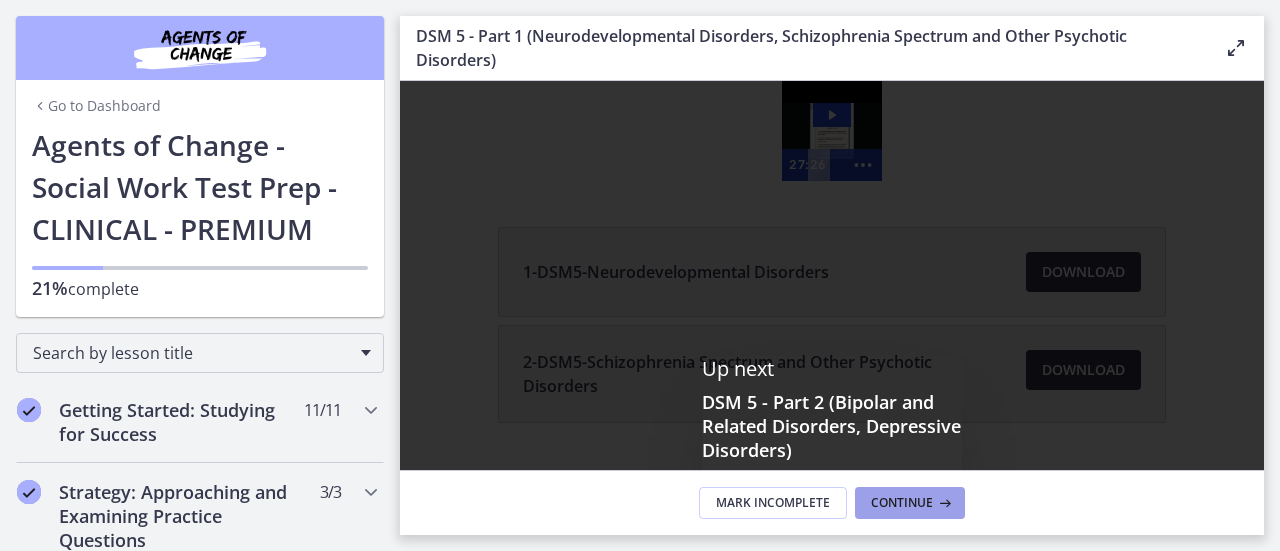 click on "Continue" at bounding box center (902, 503) 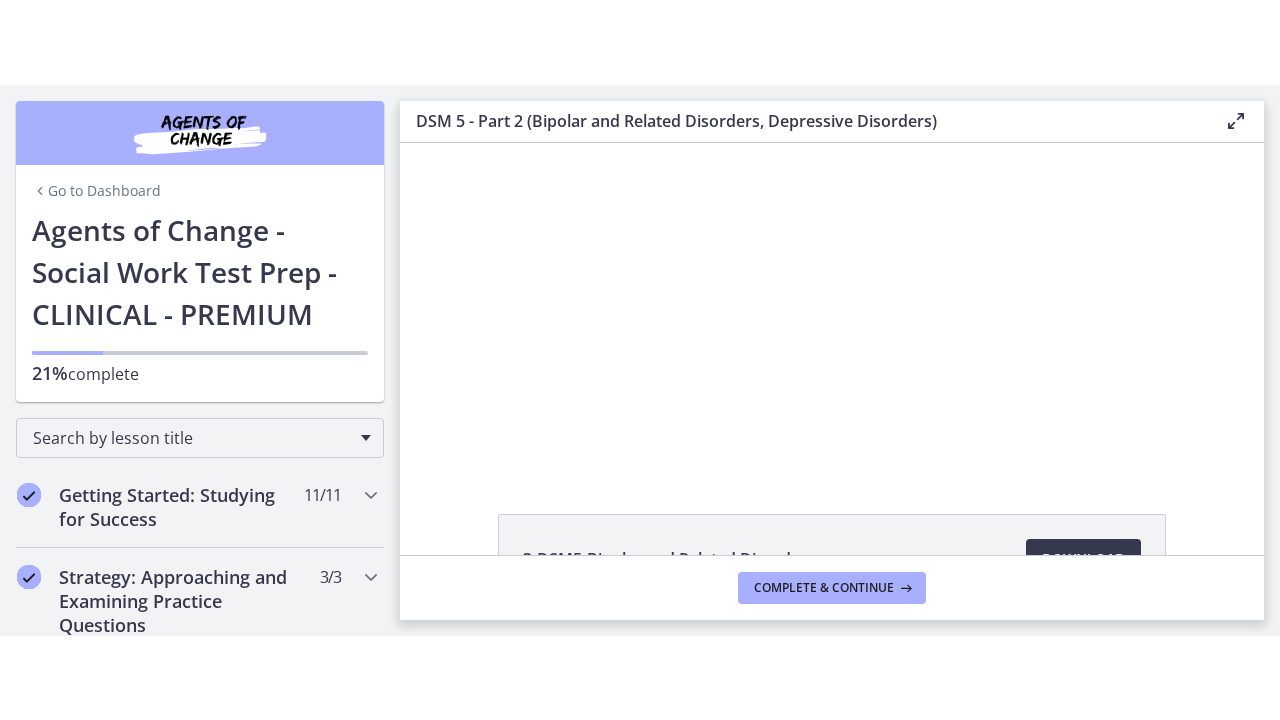 scroll, scrollTop: 0, scrollLeft: 0, axis: both 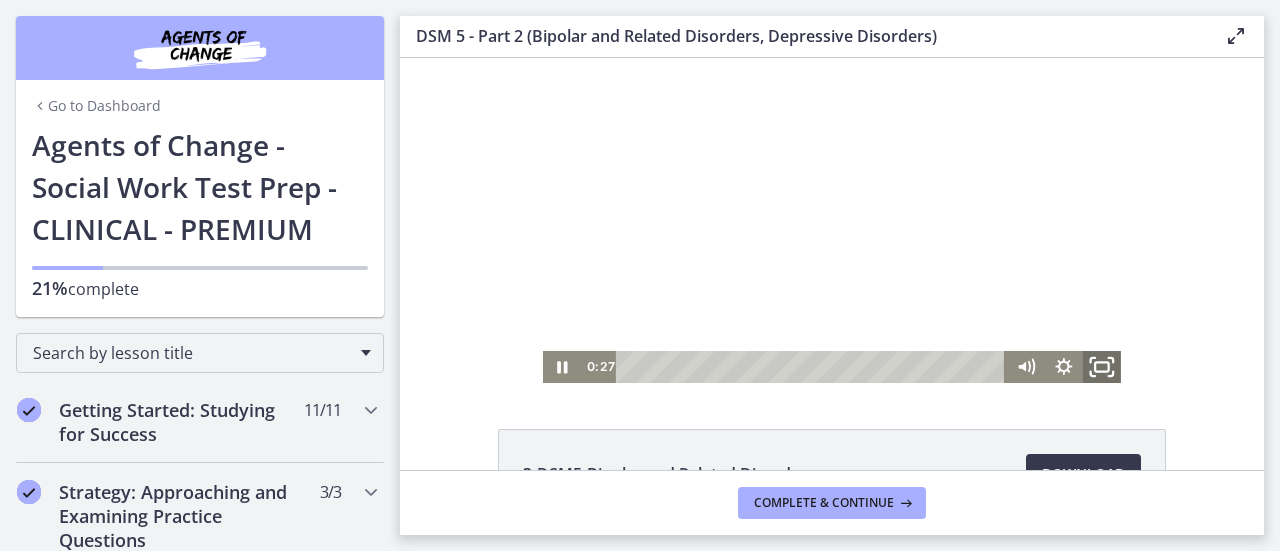 click 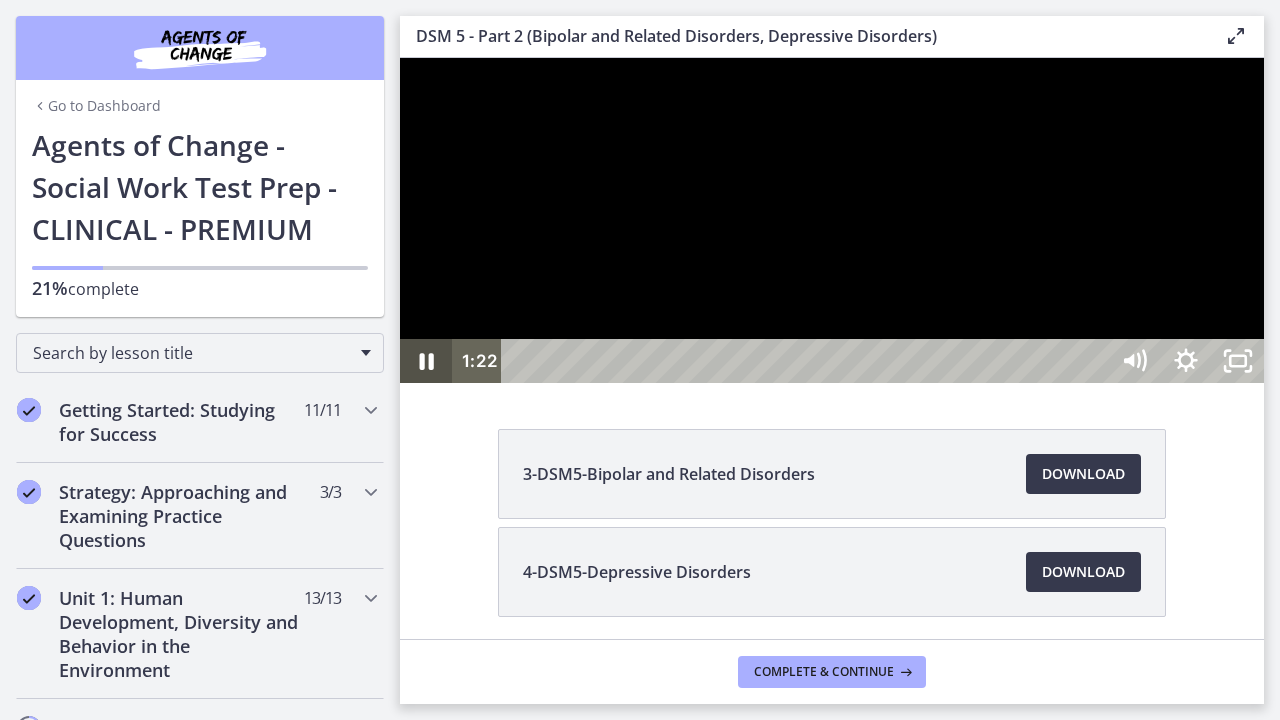 click 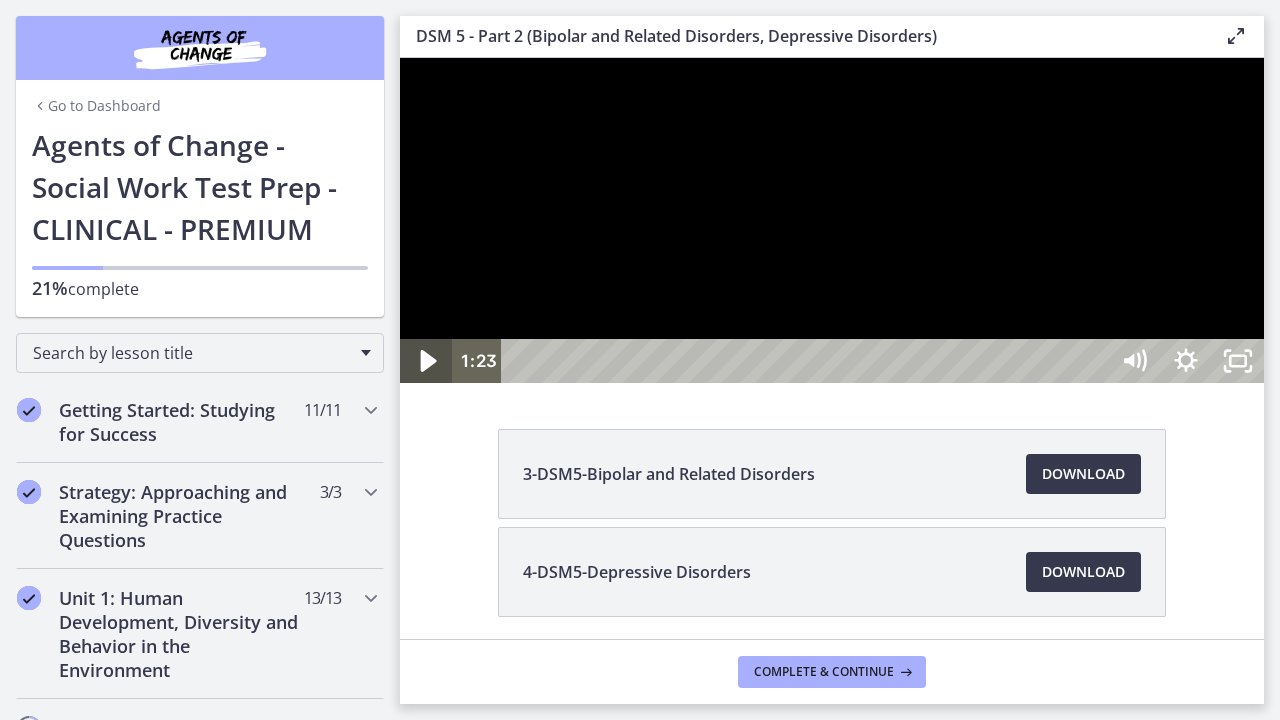 click 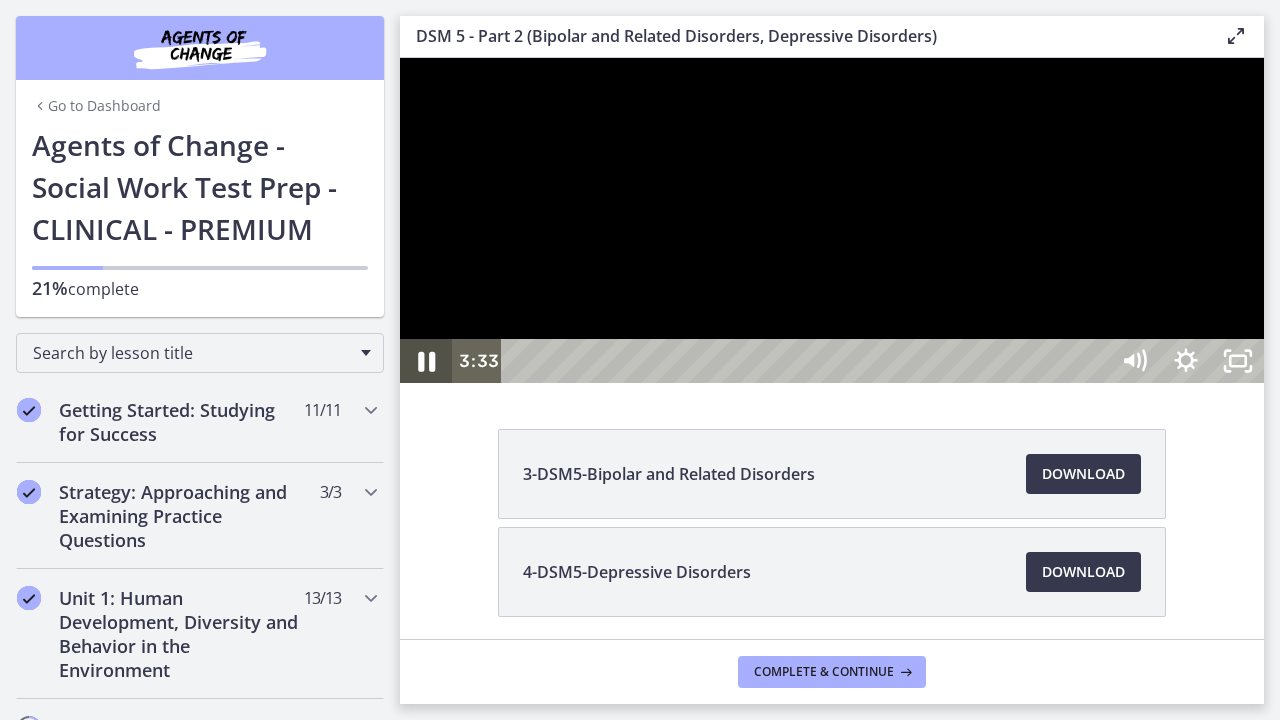 click 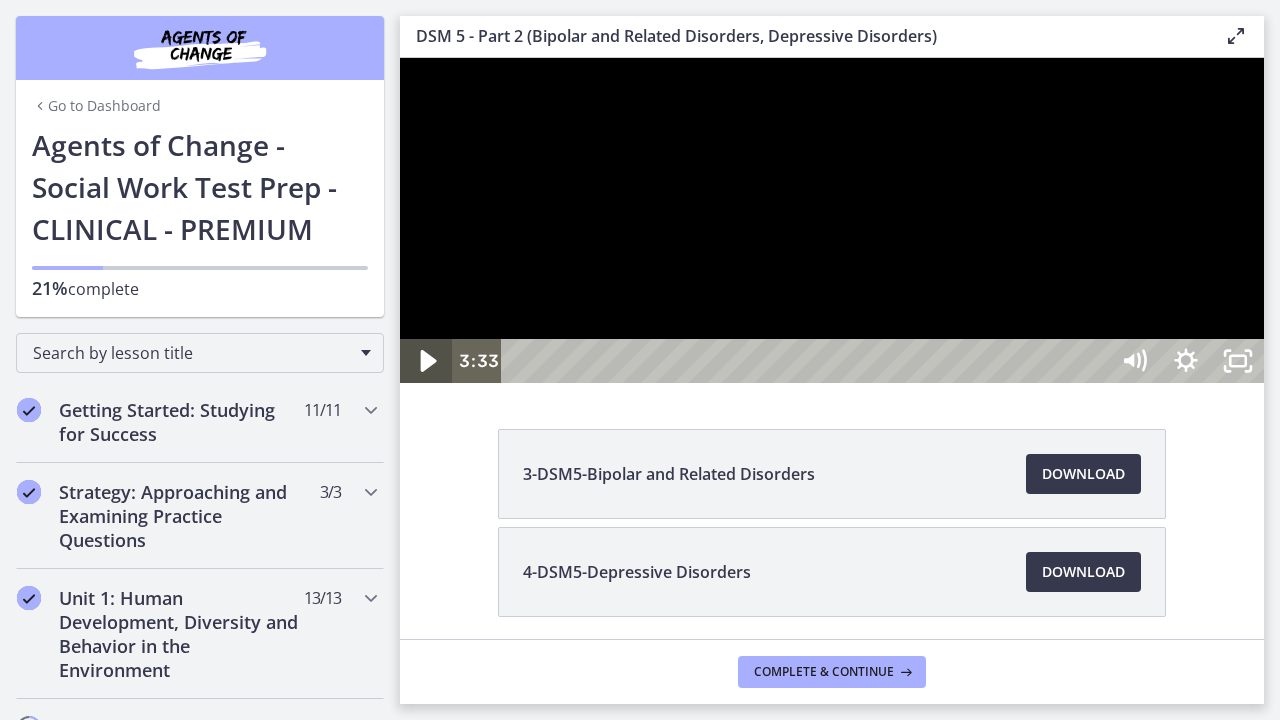 click 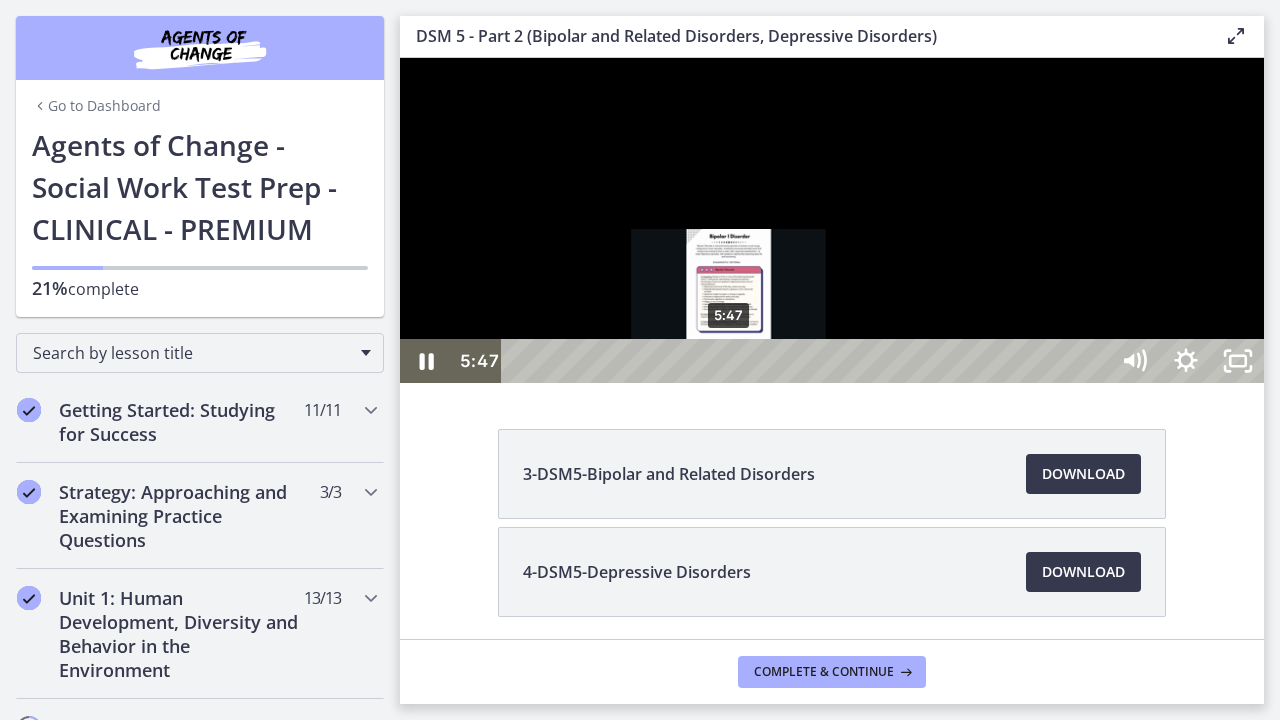 click on "5:47" at bounding box center (807, 361) 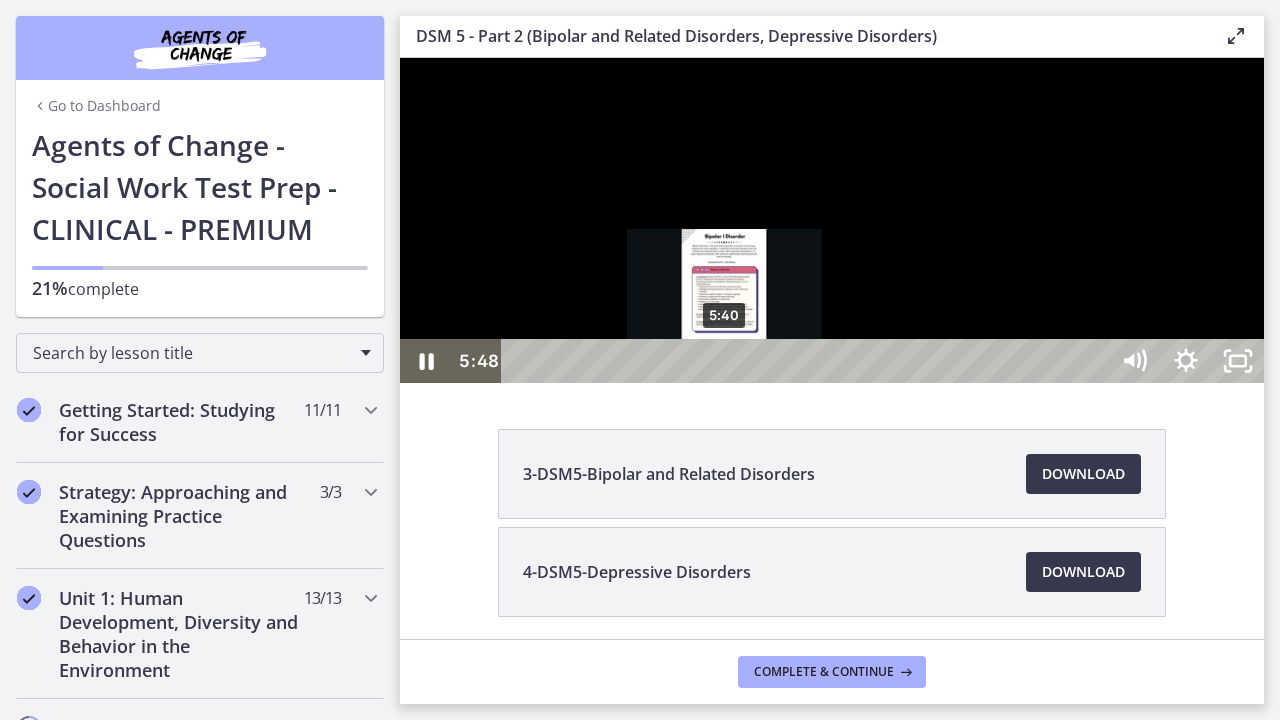 click at bounding box center [729, 361] 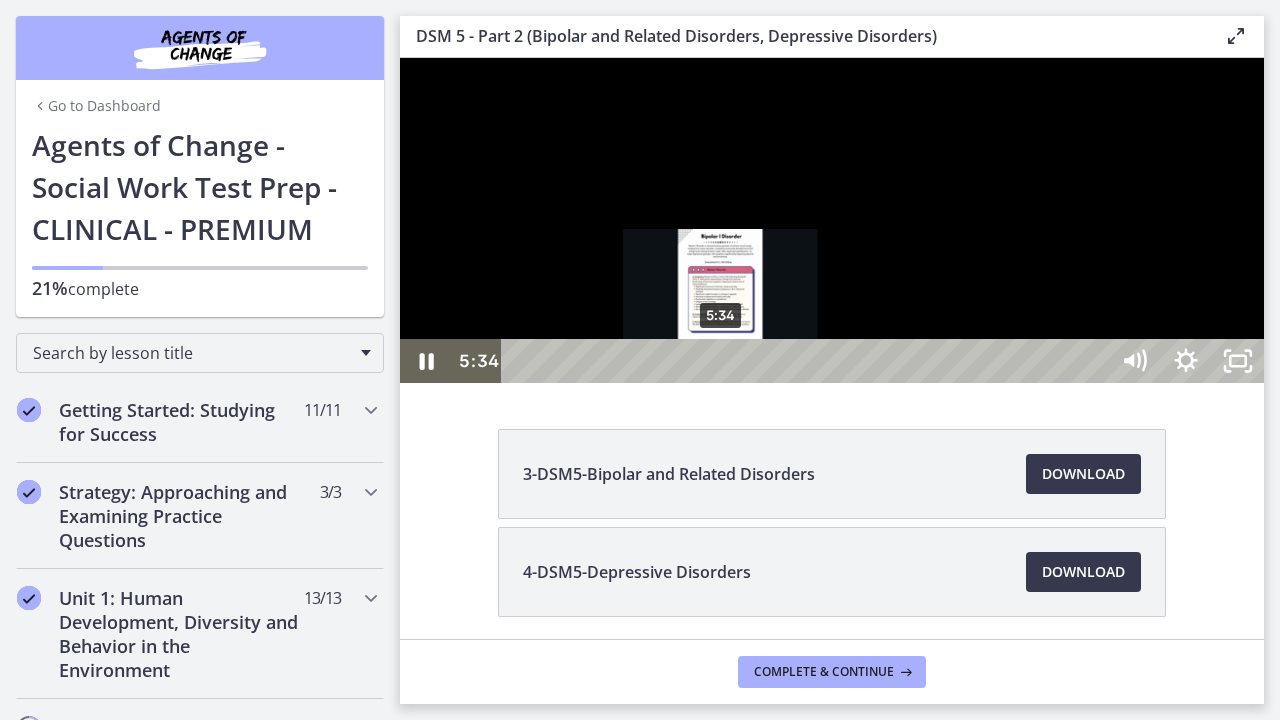 click at bounding box center (720, 361) 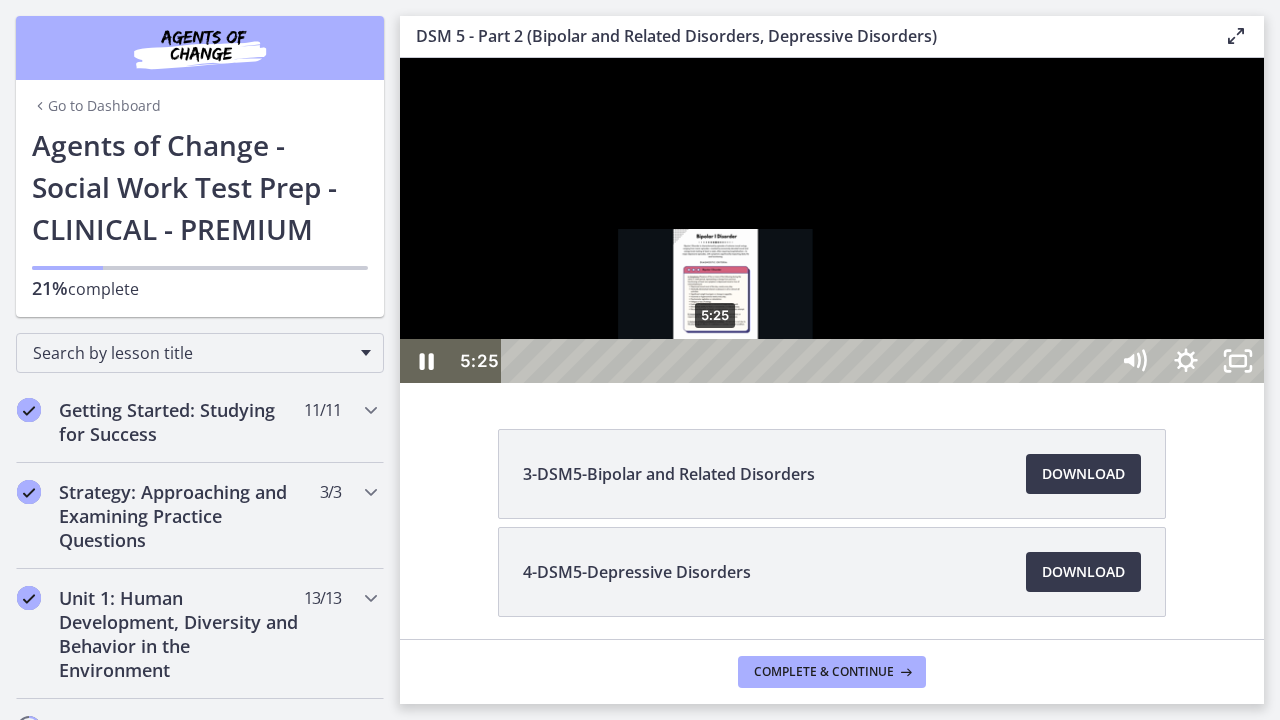 click at bounding box center [715, 361] 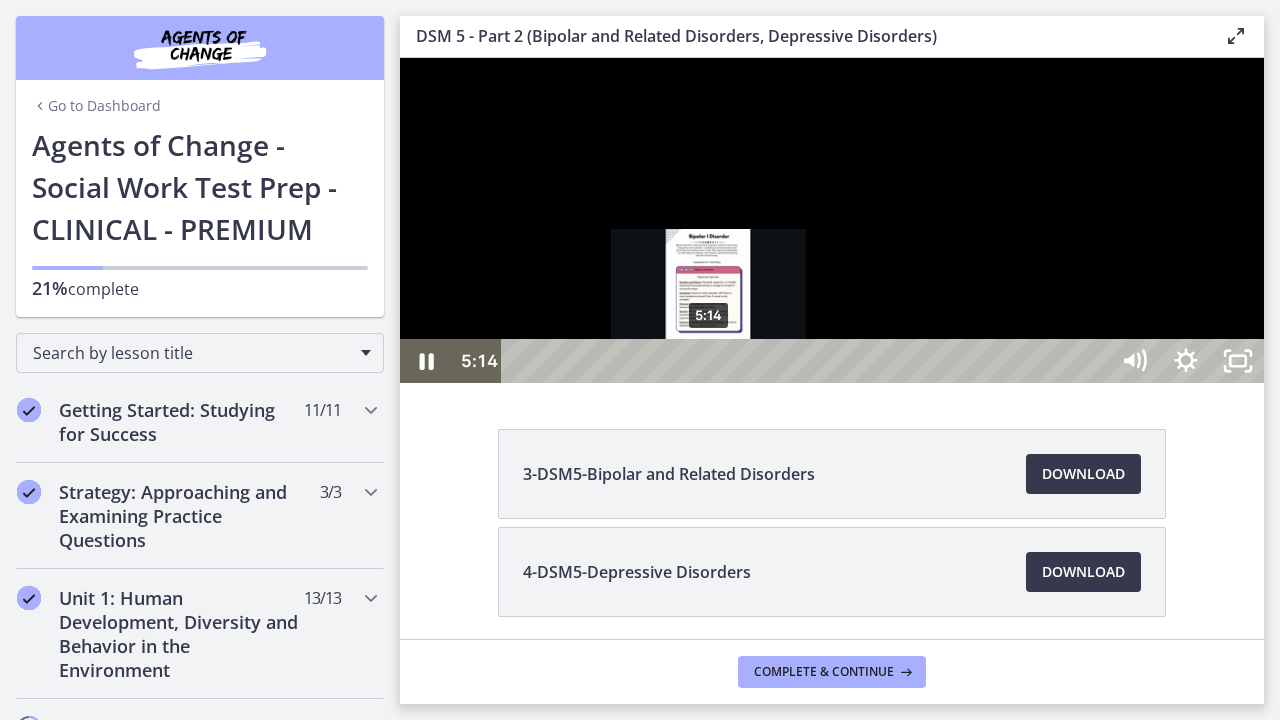 click at bounding box center [708, 361] 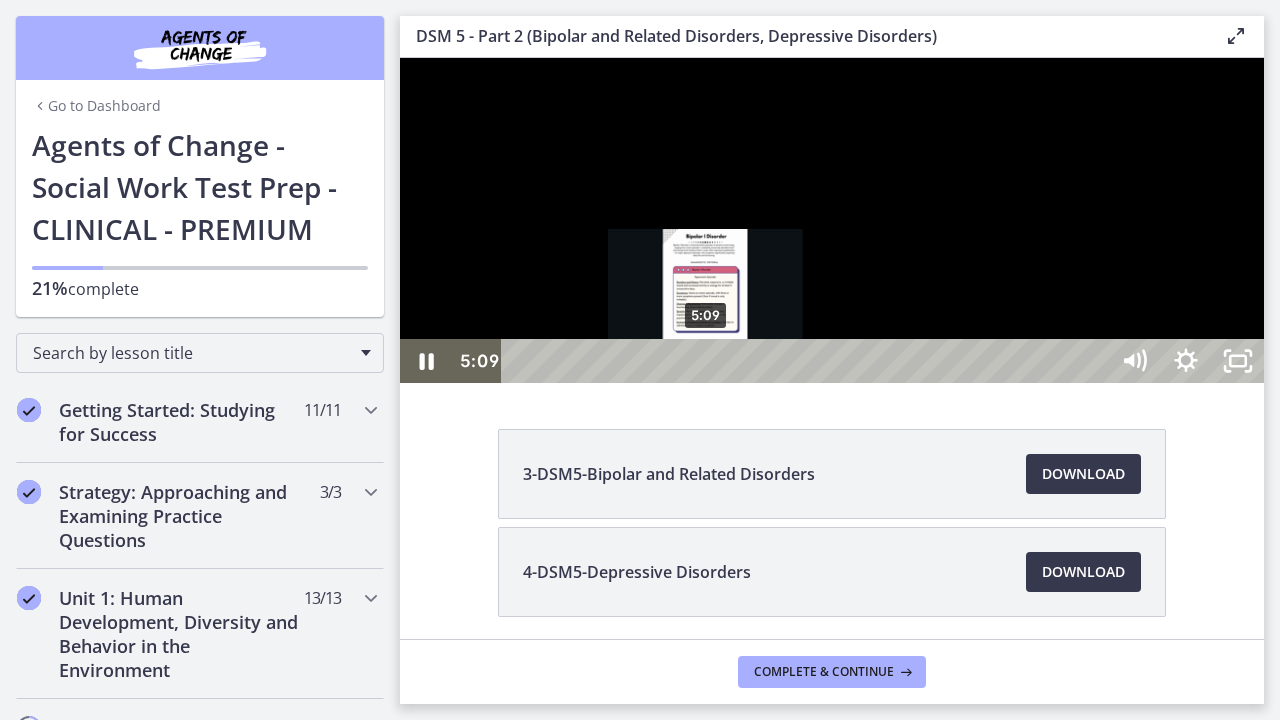 click at bounding box center [705, 361] 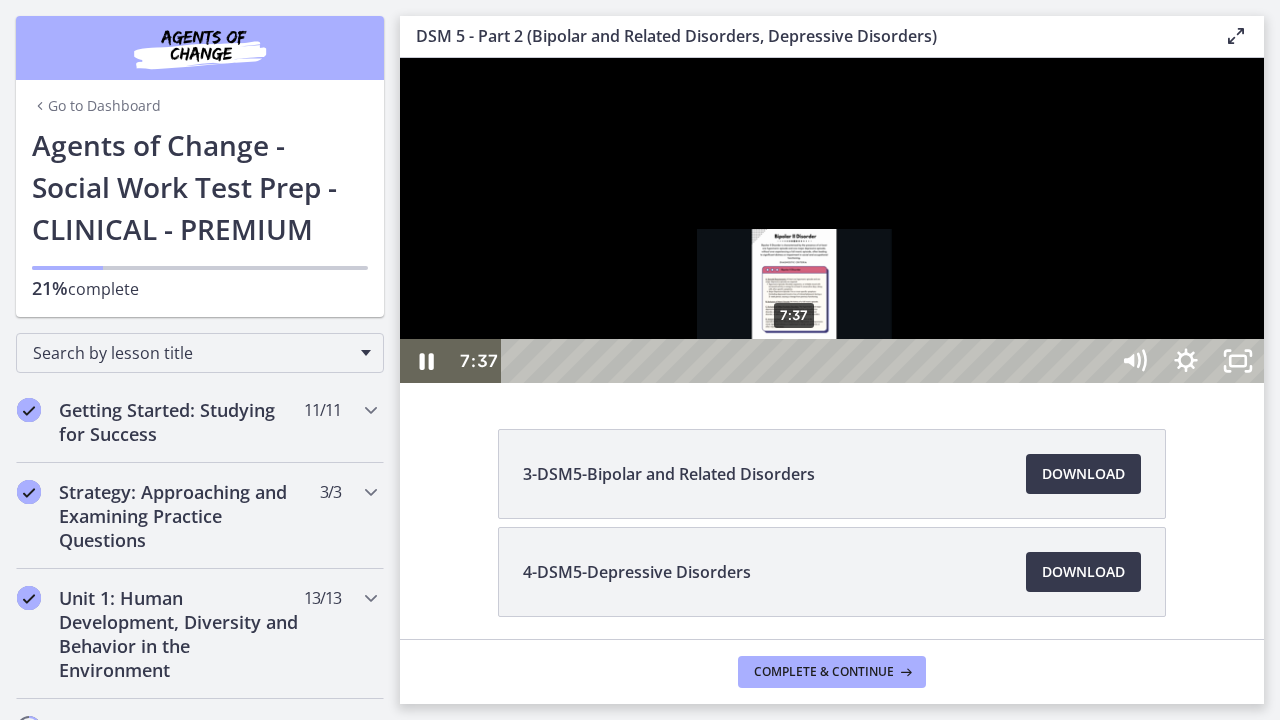 click at bounding box center [794, 361] 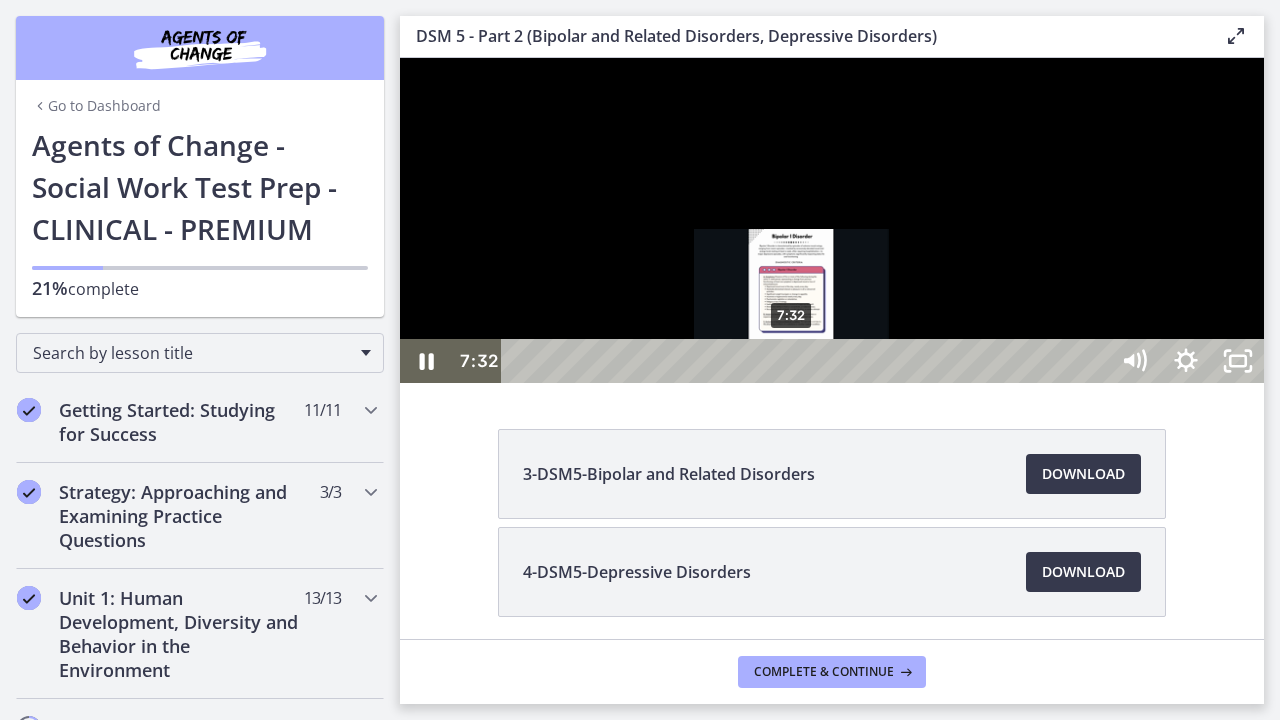 click at bounding box center (791, 361) 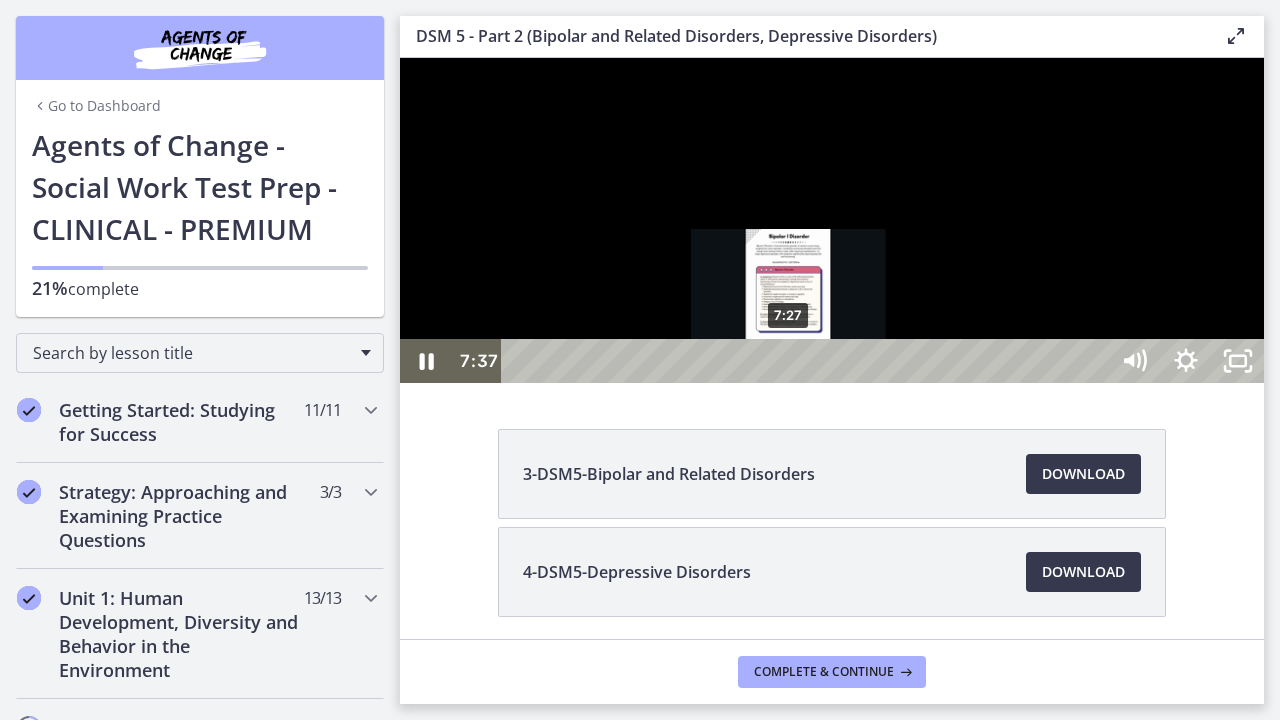 click at bounding box center [794, 361] 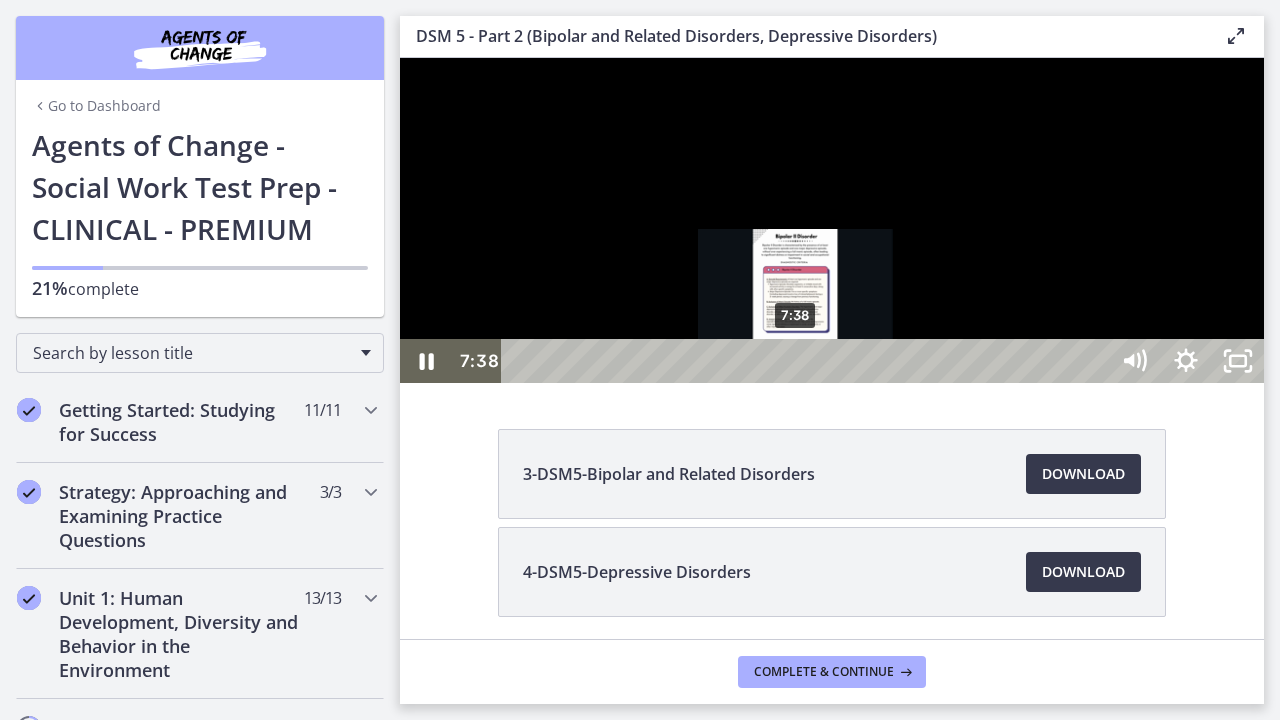 click on "7:38" at bounding box center [807, 361] 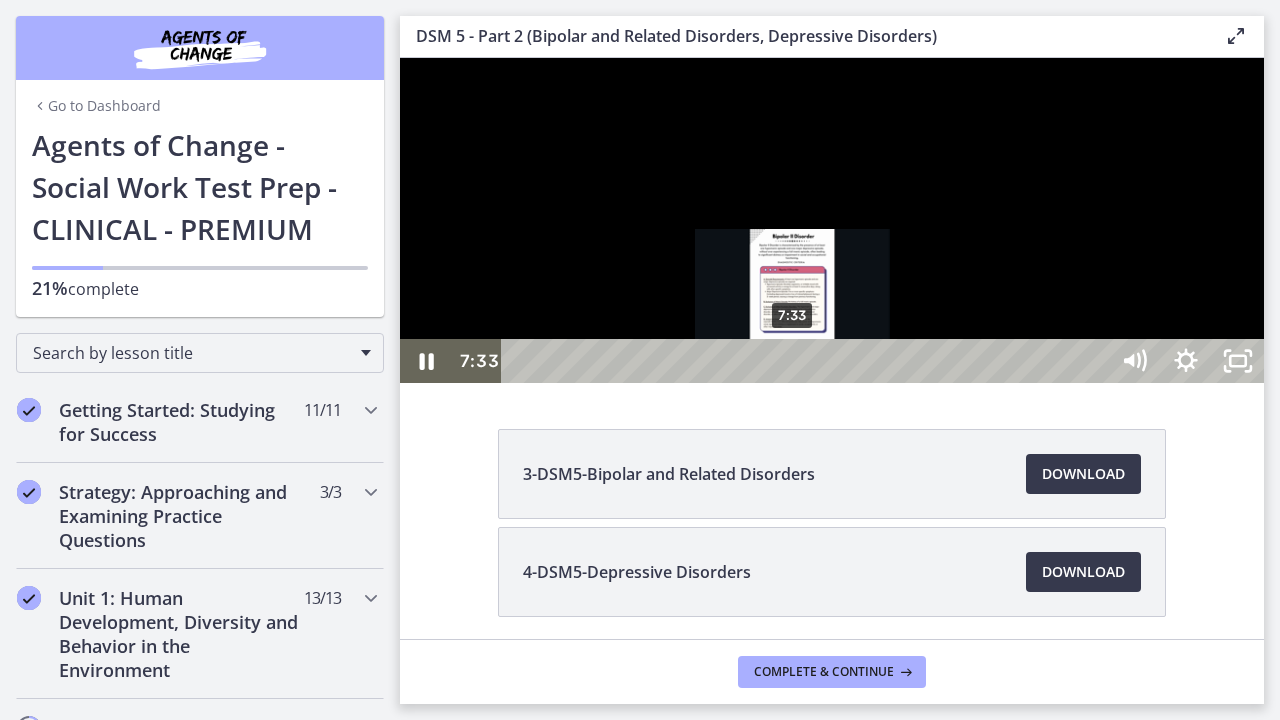 click on "7:33" at bounding box center (807, 361) 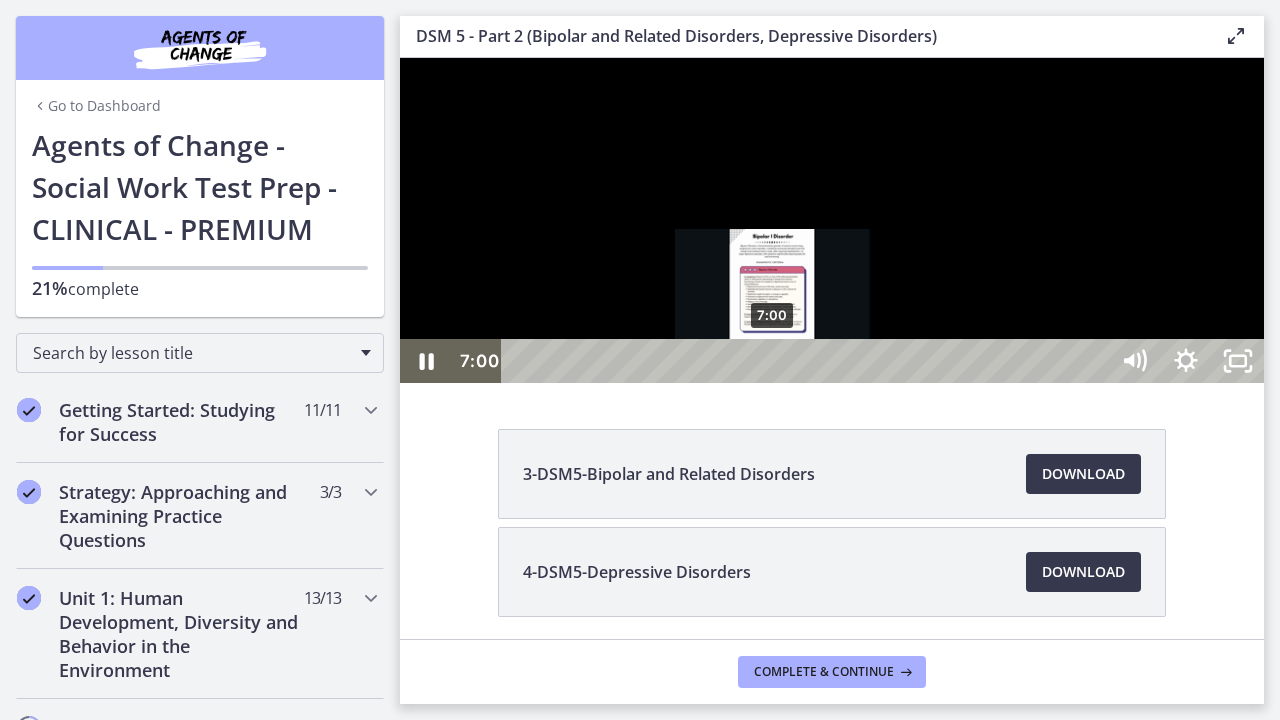 click on "7:00" at bounding box center [807, 361] 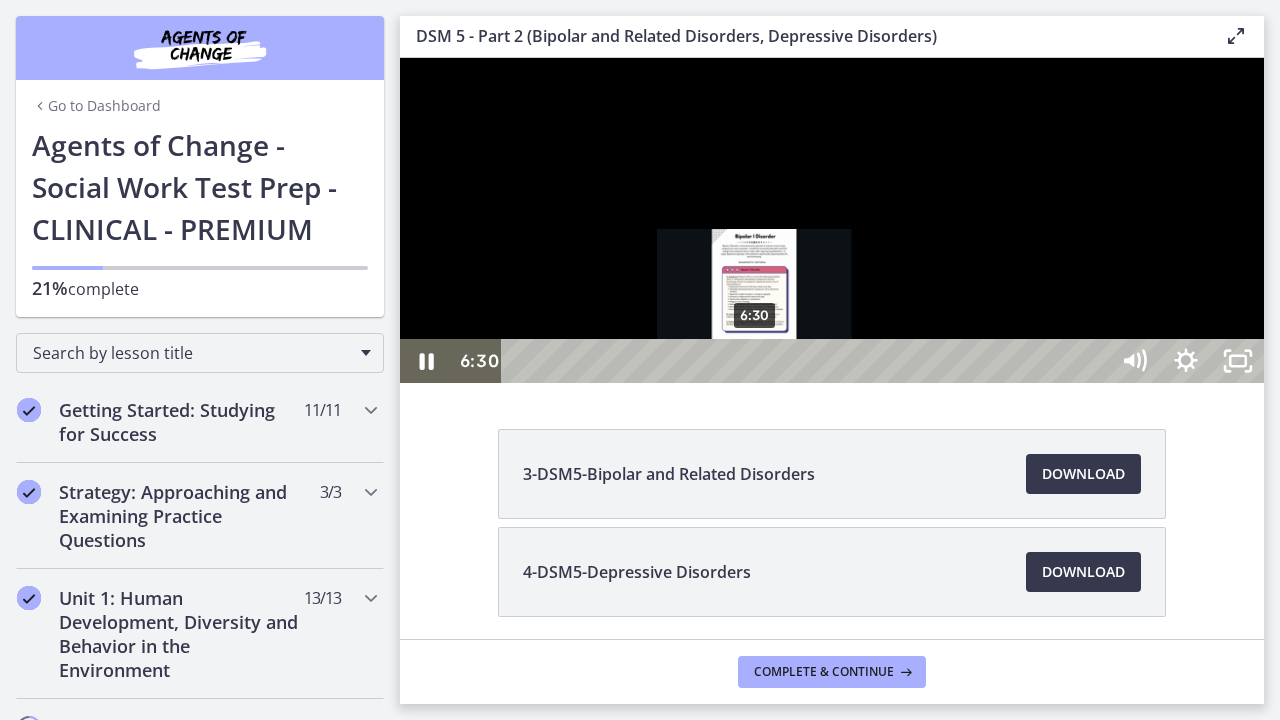 click on "6:30" at bounding box center [807, 361] 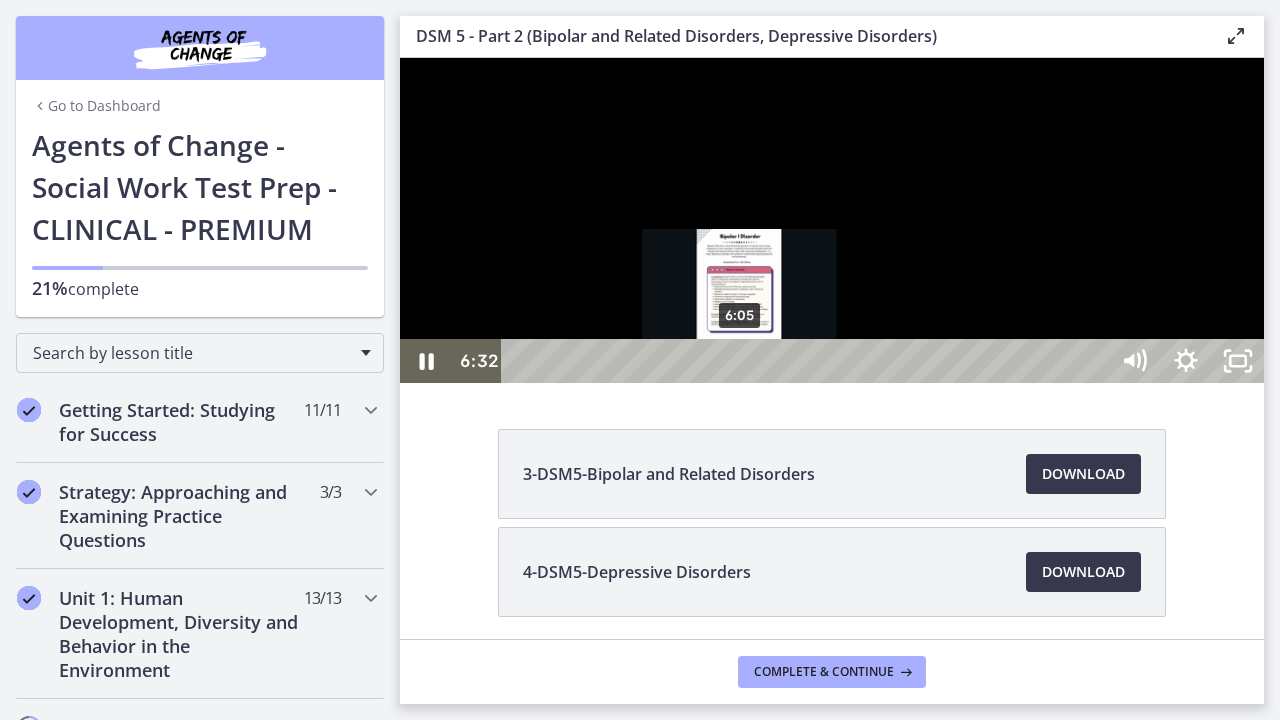 click on "6:05" at bounding box center (807, 361) 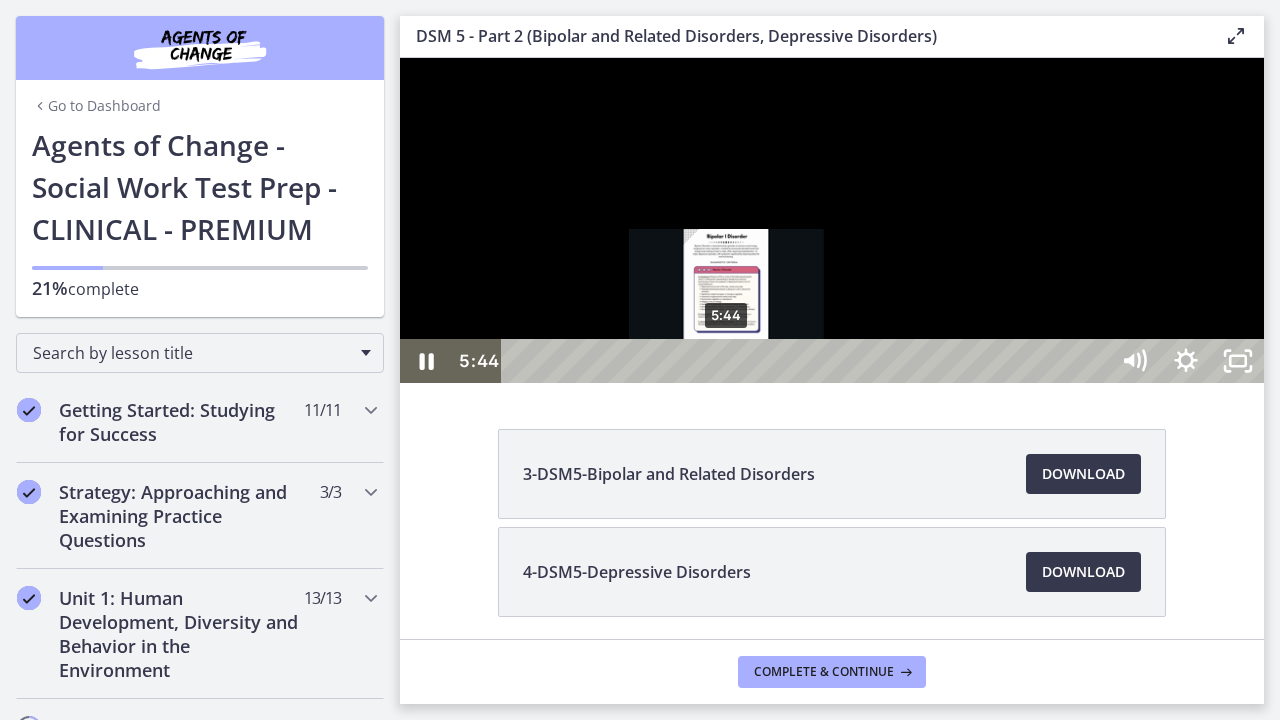 click on "5:44" at bounding box center (807, 361) 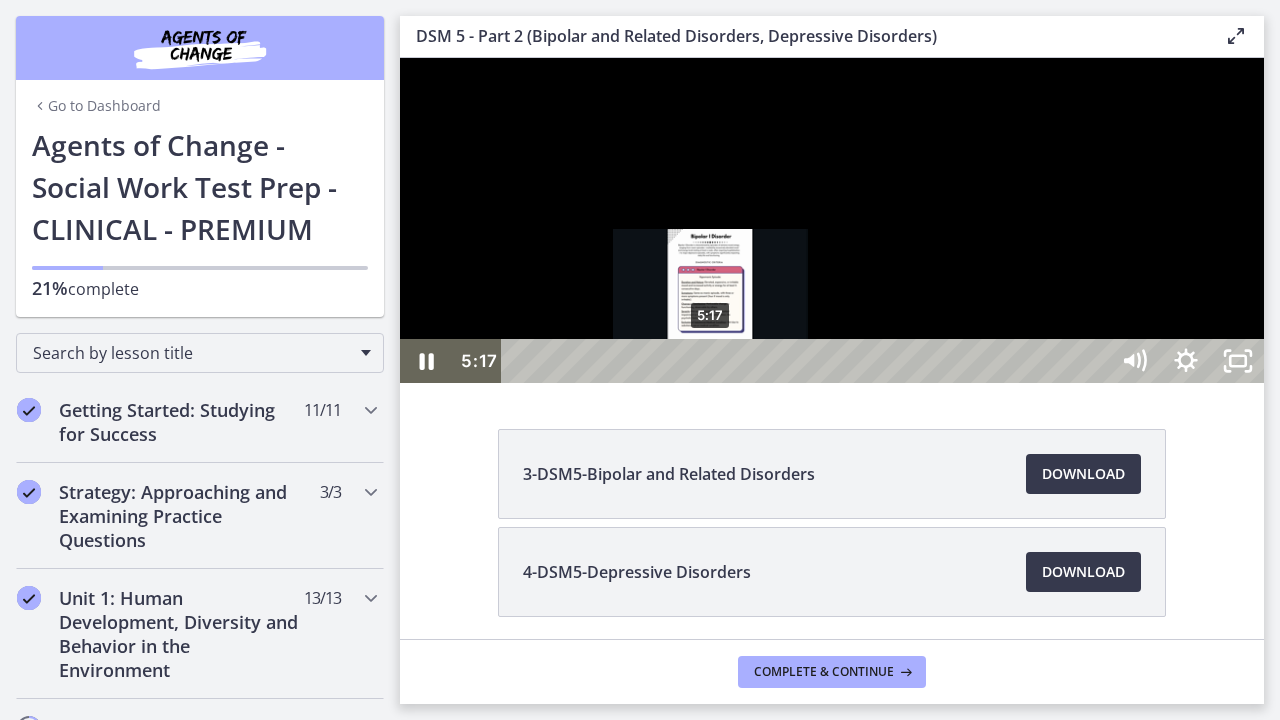 click on "5:17" at bounding box center [807, 361] 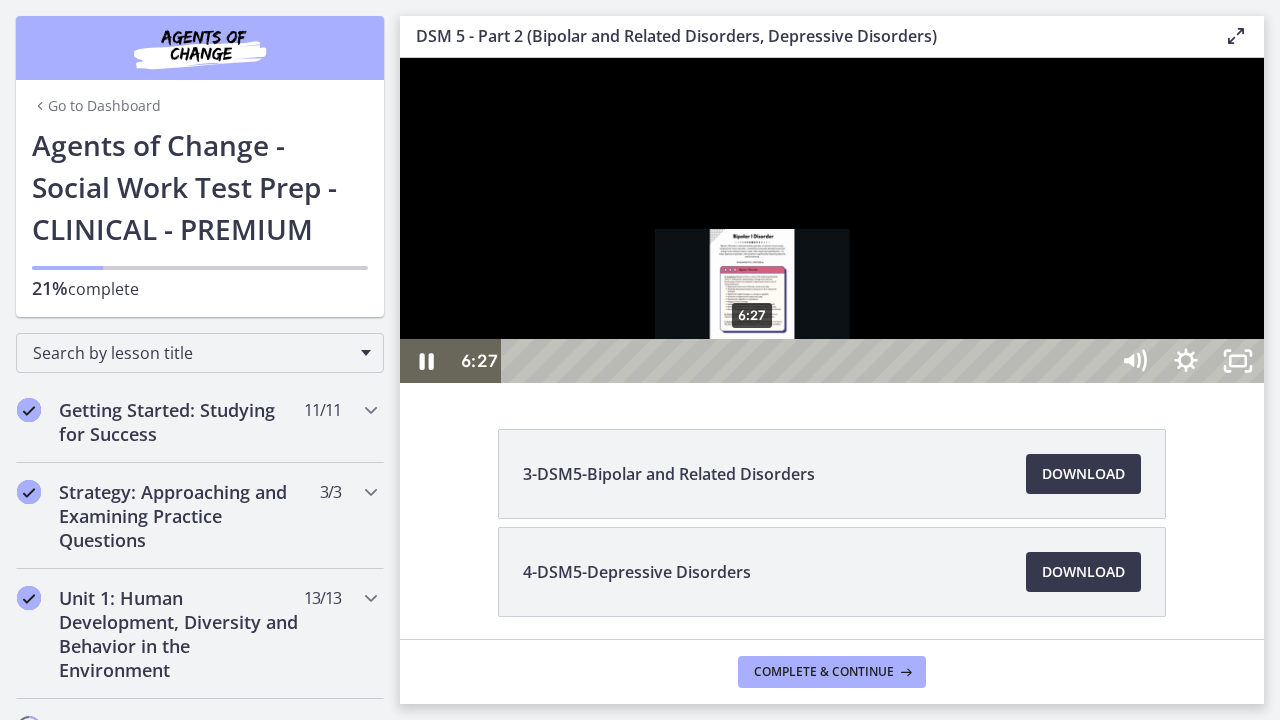 click on "6:27" at bounding box center (807, 361) 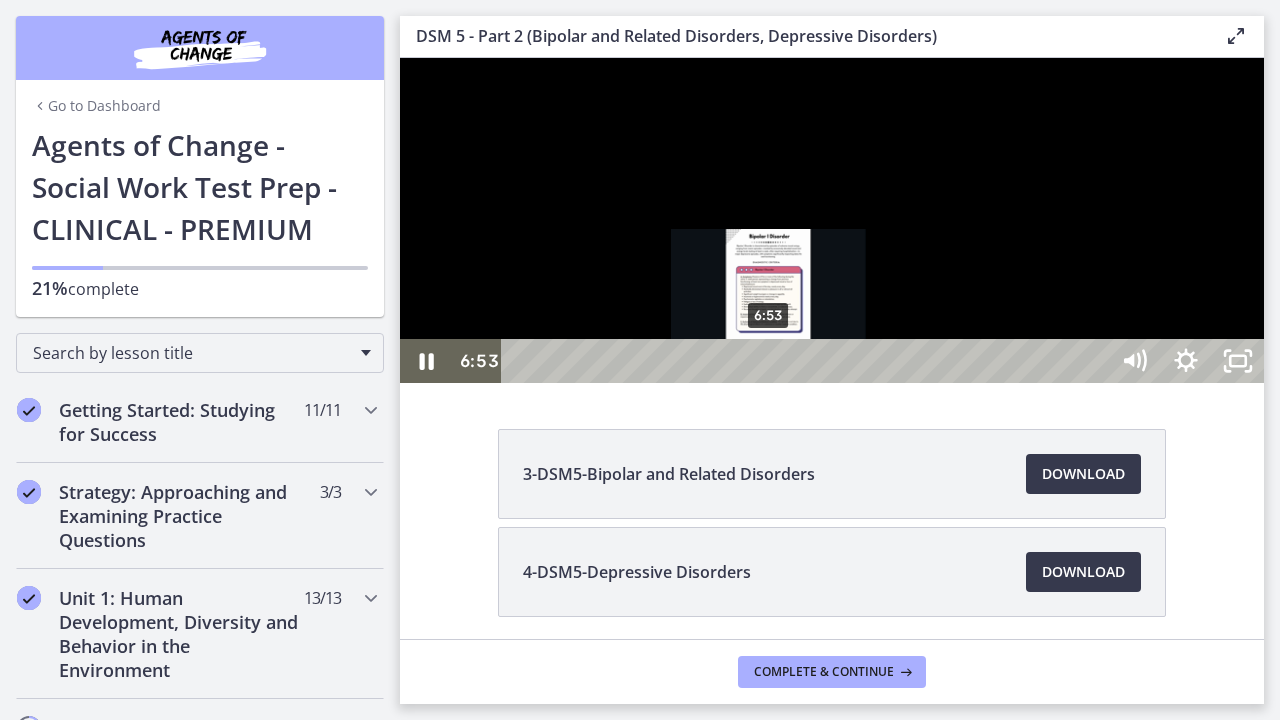click on "6:53" at bounding box center [807, 361] 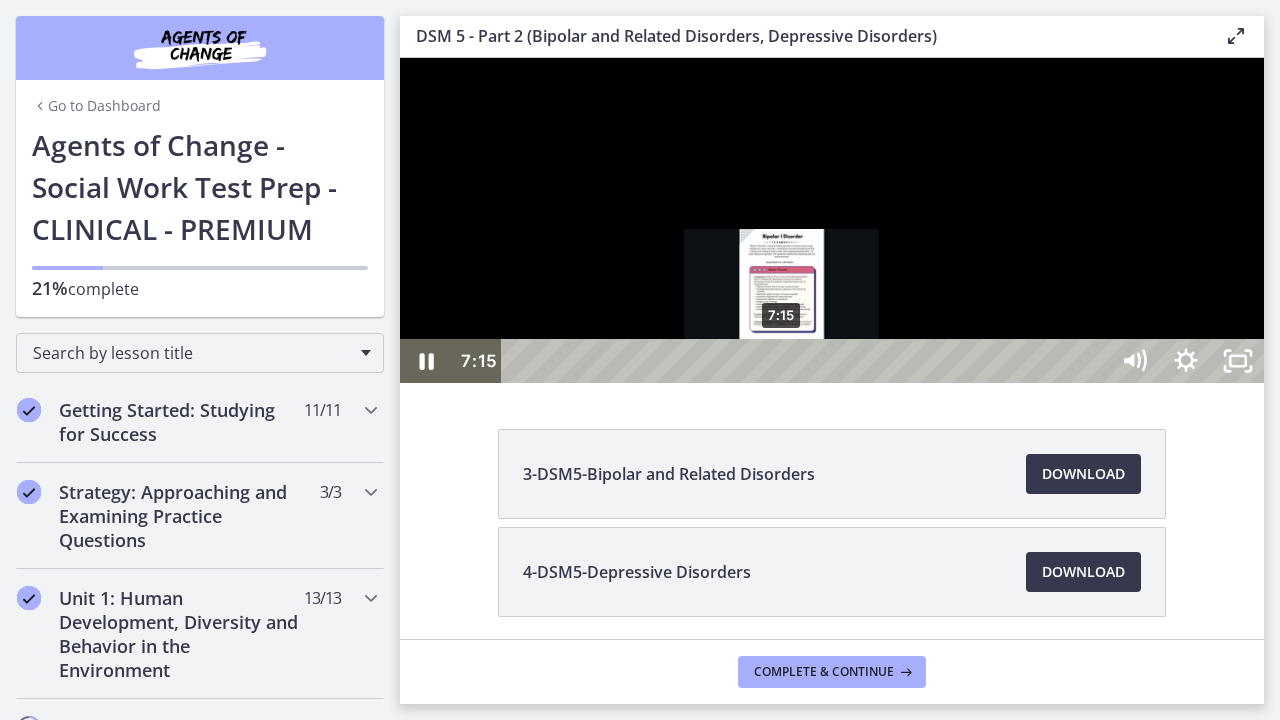 click on "7:15" at bounding box center (807, 361) 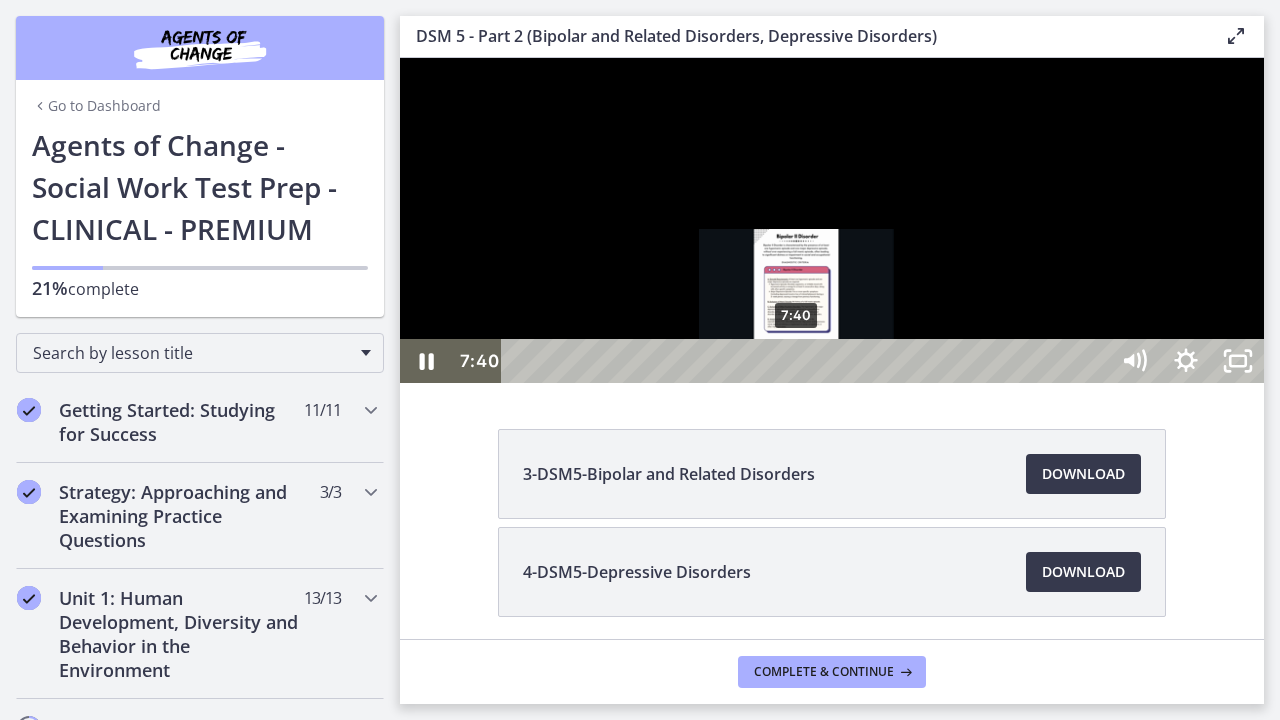 click on "7:40" at bounding box center (807, 361) 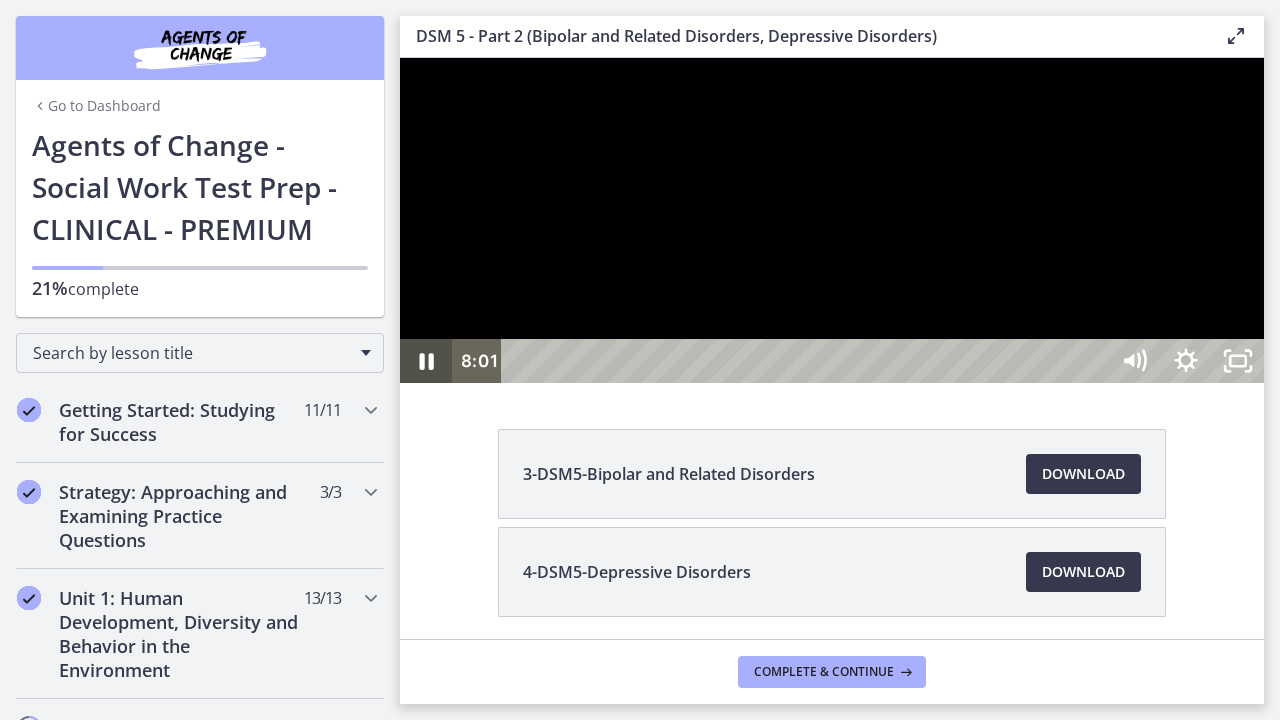 click 